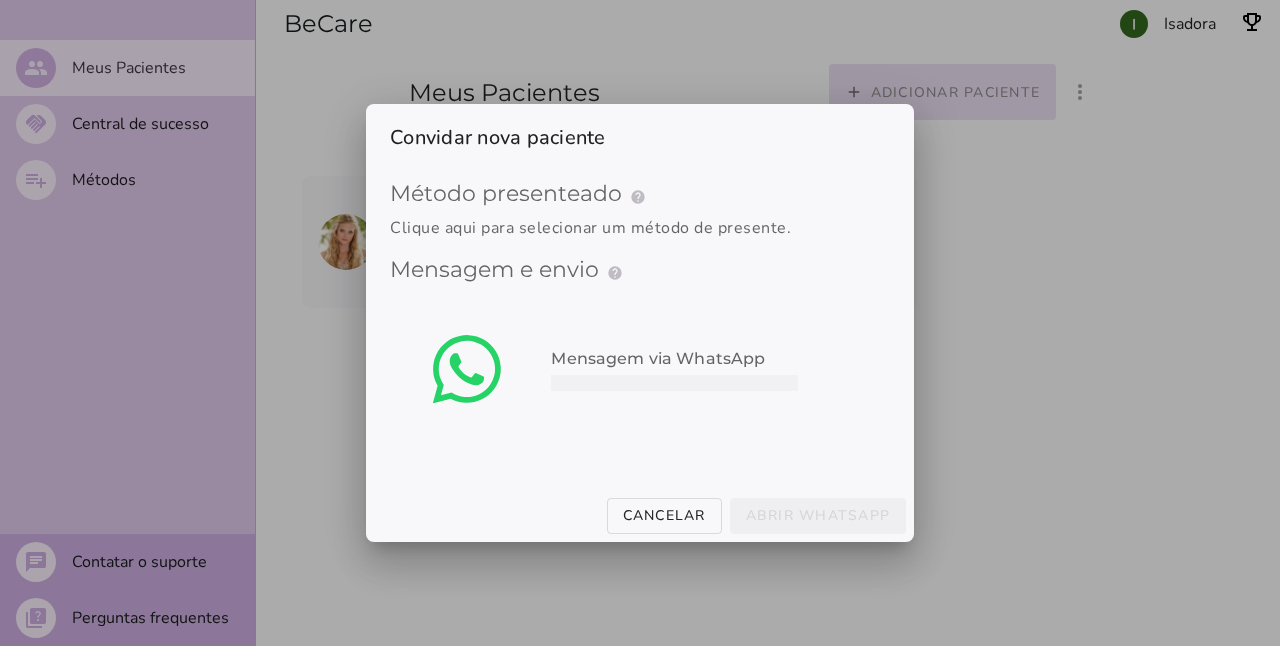 scroll, scrollTop: 0, scrollLeft: 0, axis: both 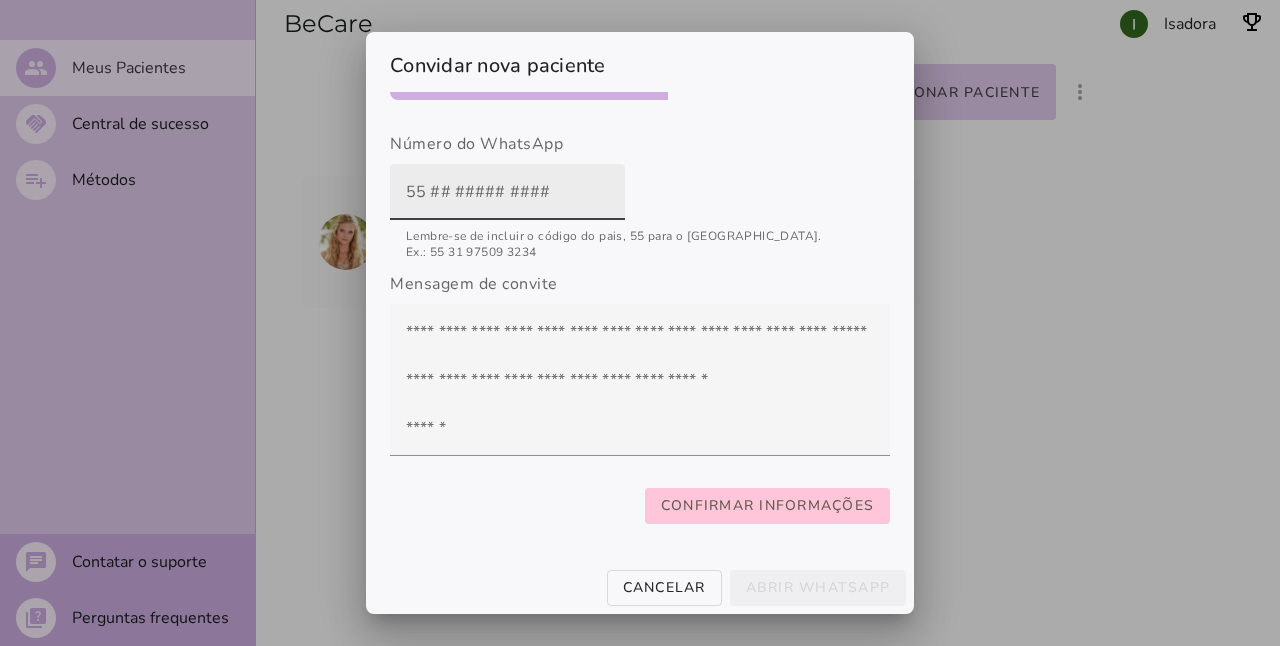 click at bounding box center (507, 192) 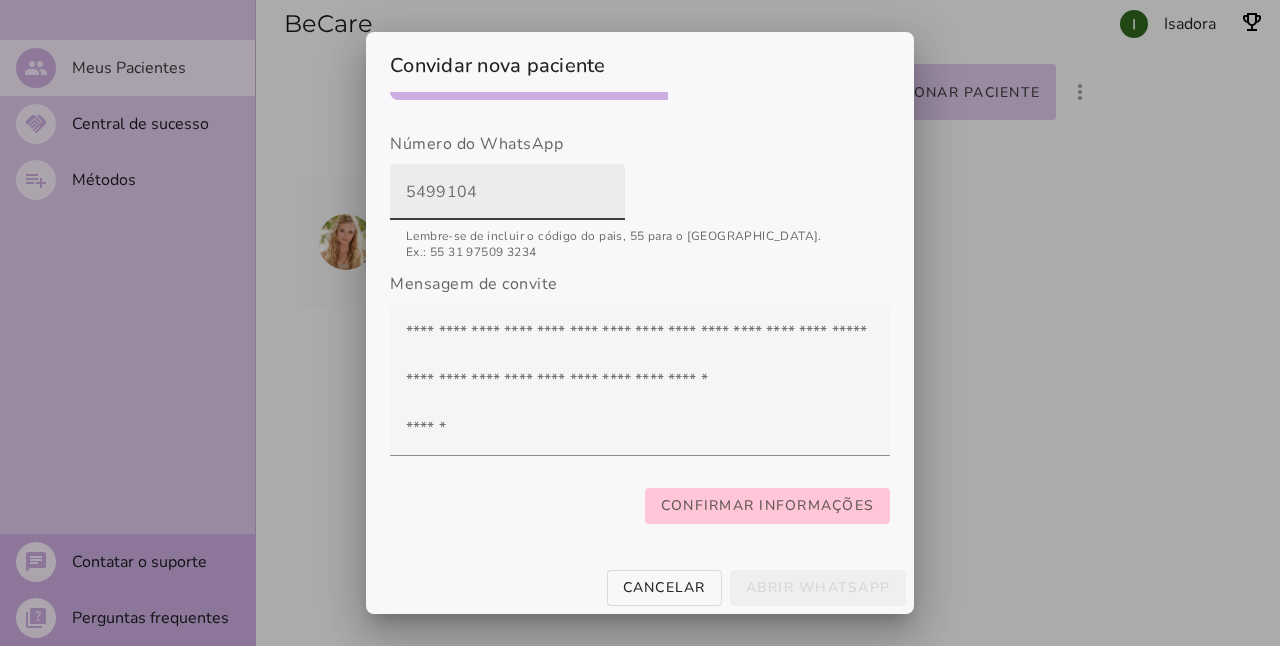 type on "54991044324" 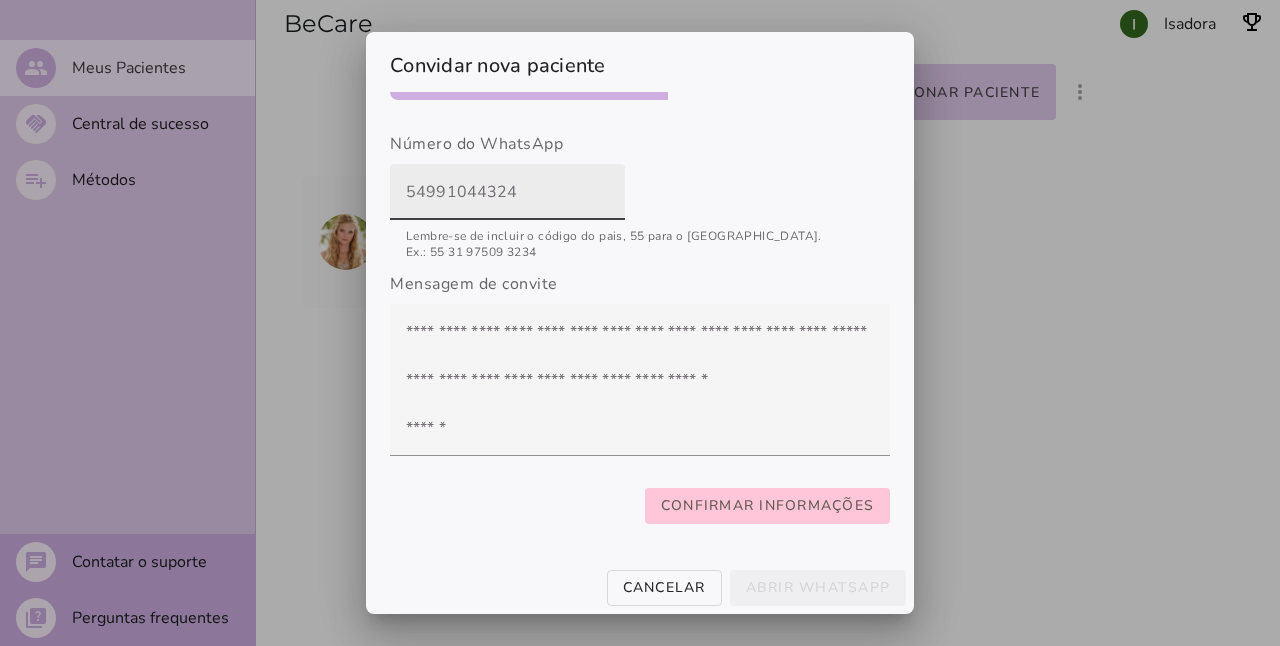 type on "54991044324" 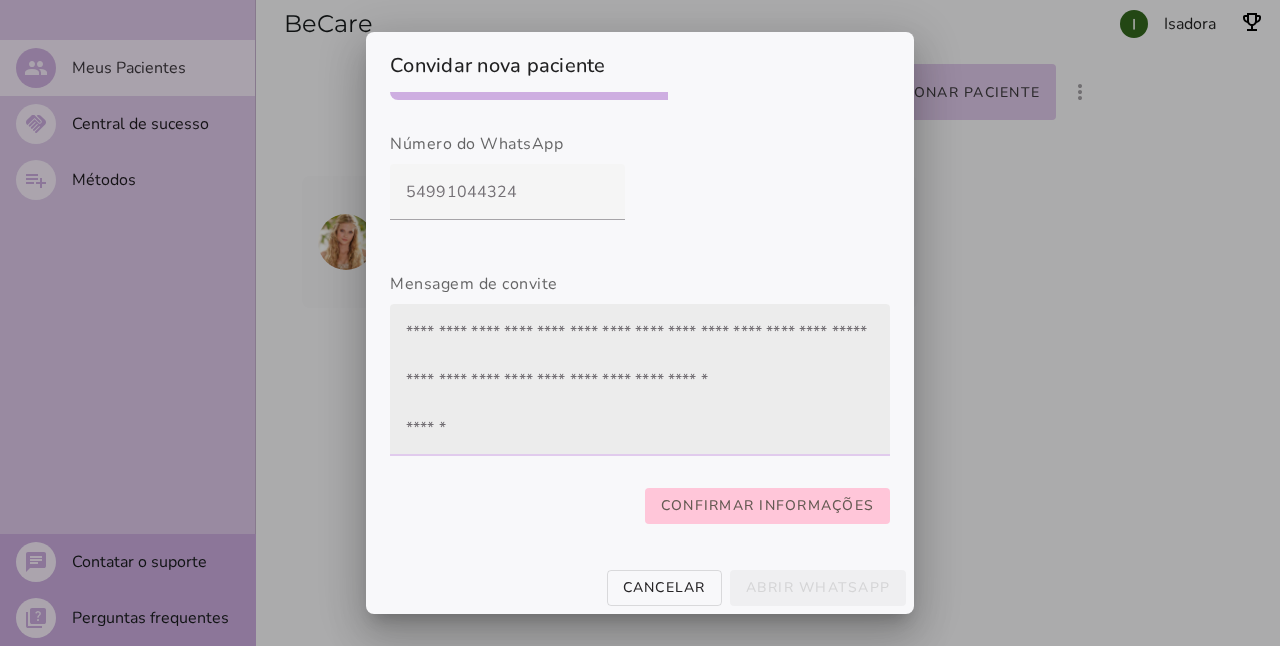 click at bounding box center [640, 380] 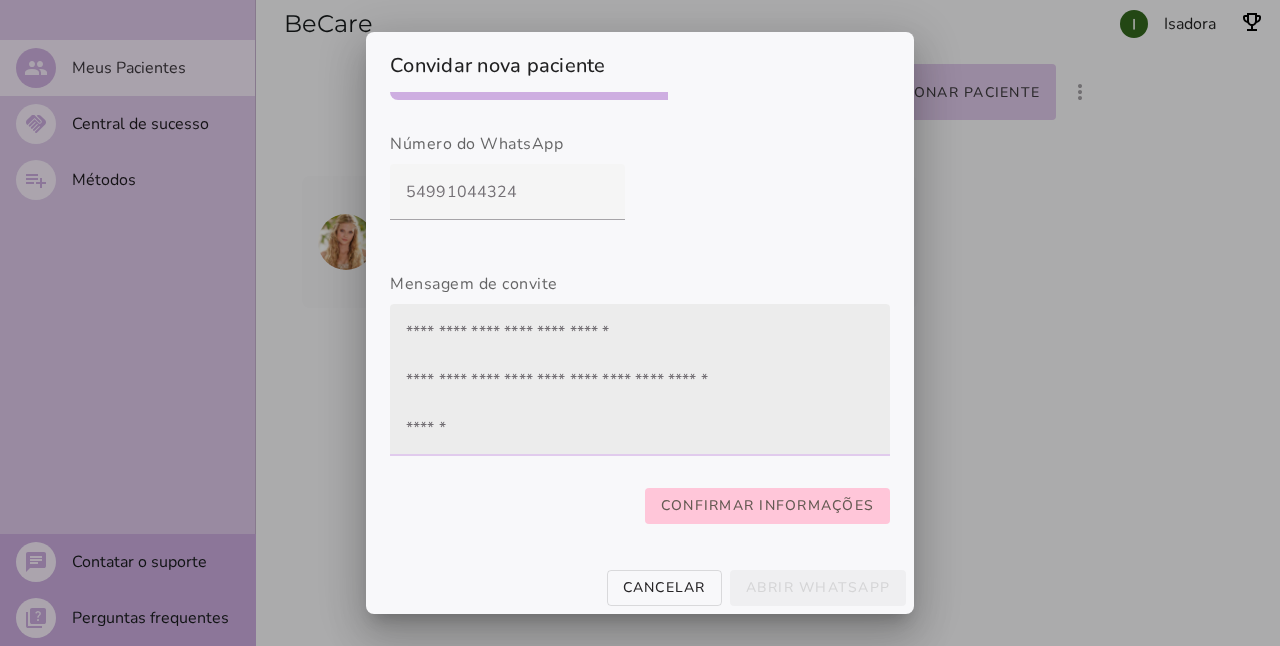 drag, startPoint x: 744, startPoint y: 325, endPoint x: 562, endPoint y: 325, distance: 182 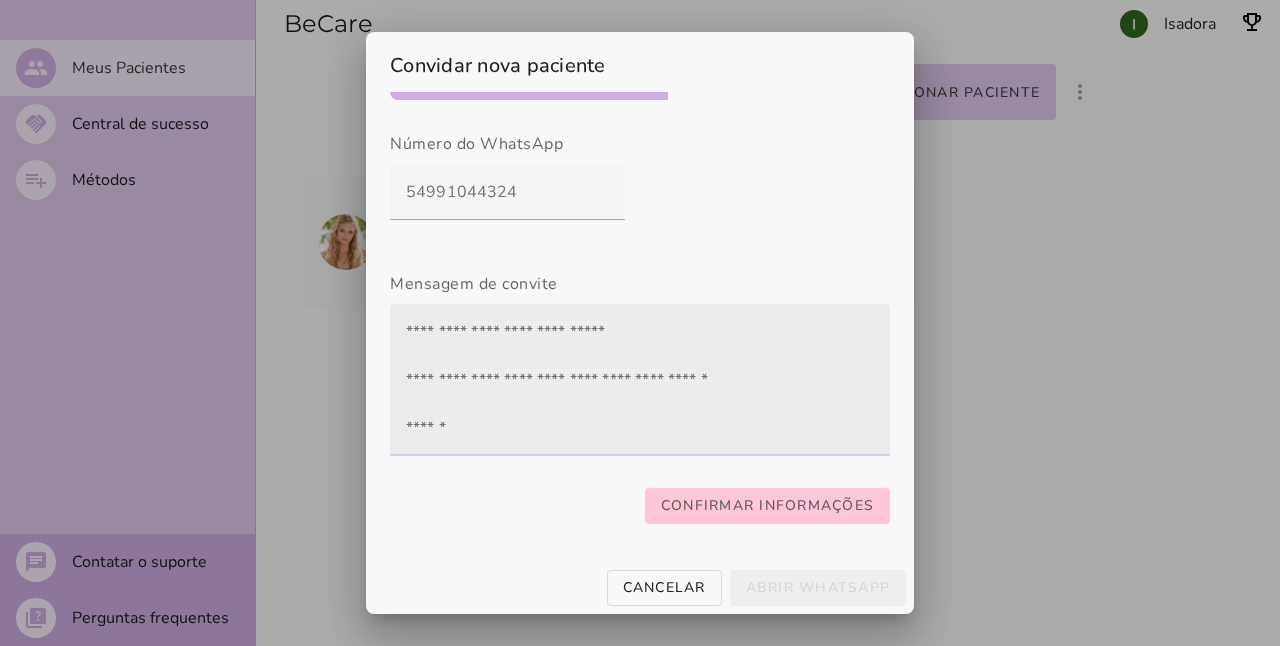 click at bounding box center (640, 380) 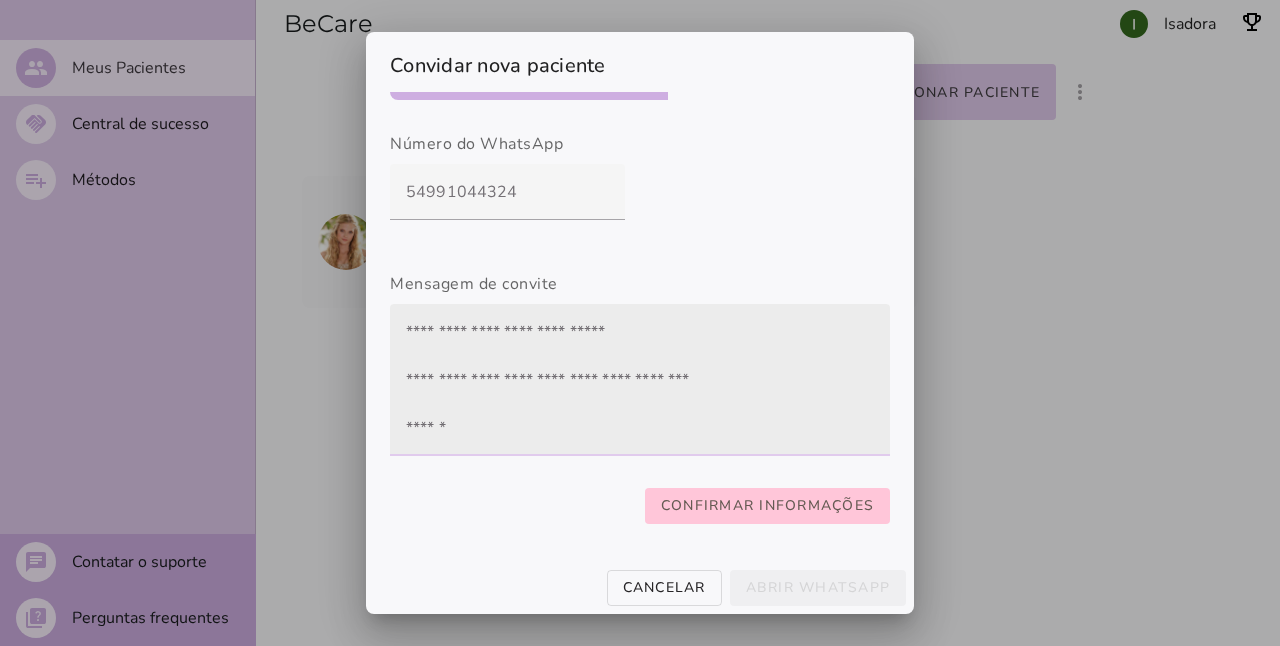 drag, startPoint x: 700, startPoint y: 364, endPoint x: 636, endPoint y: 376, distance: 65.11528 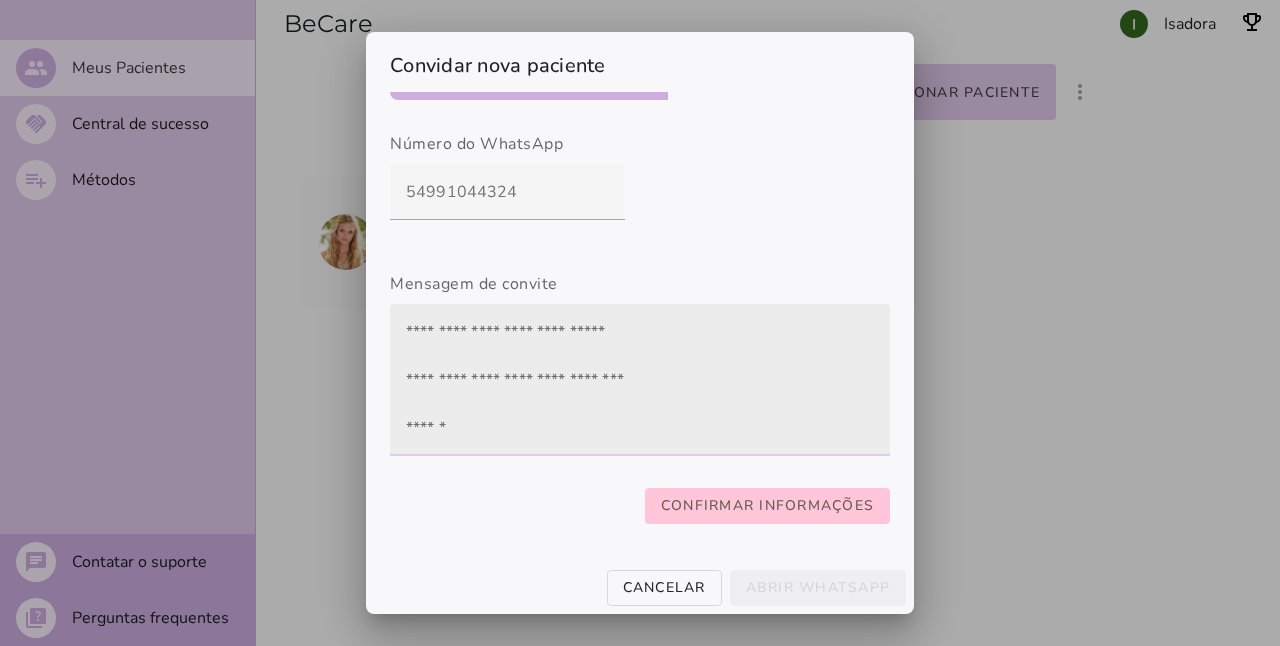 click at bounding box center [640, 380] 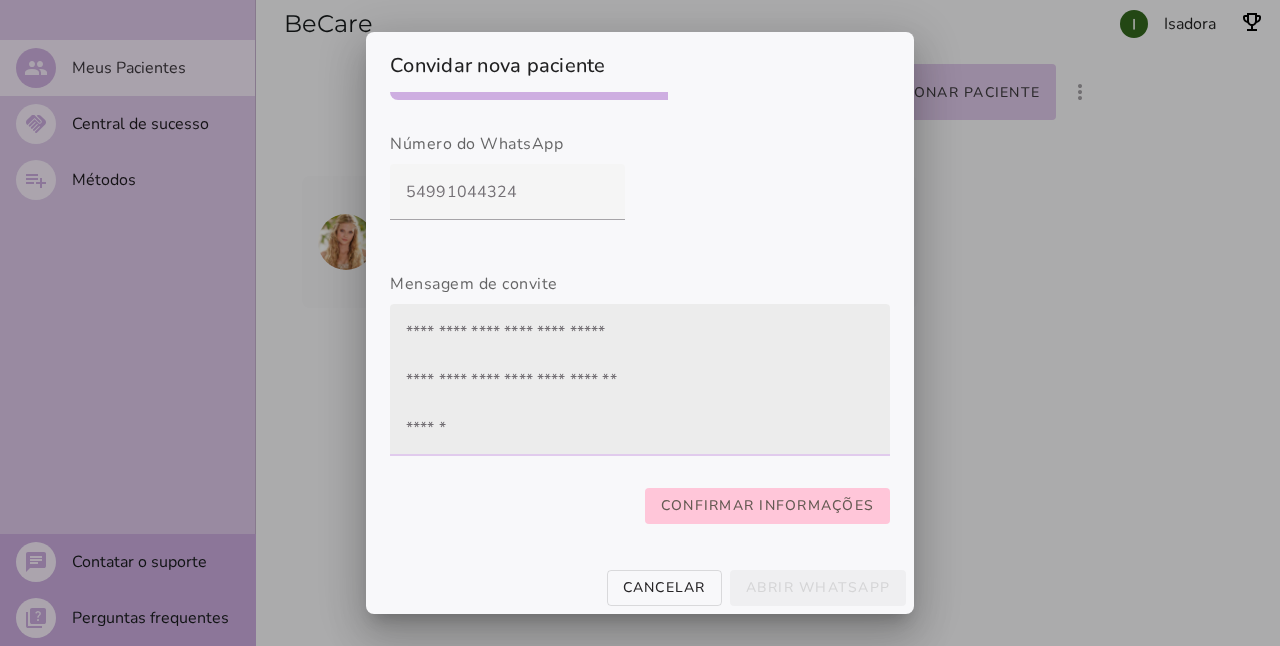click at bounding box center (640, 380) 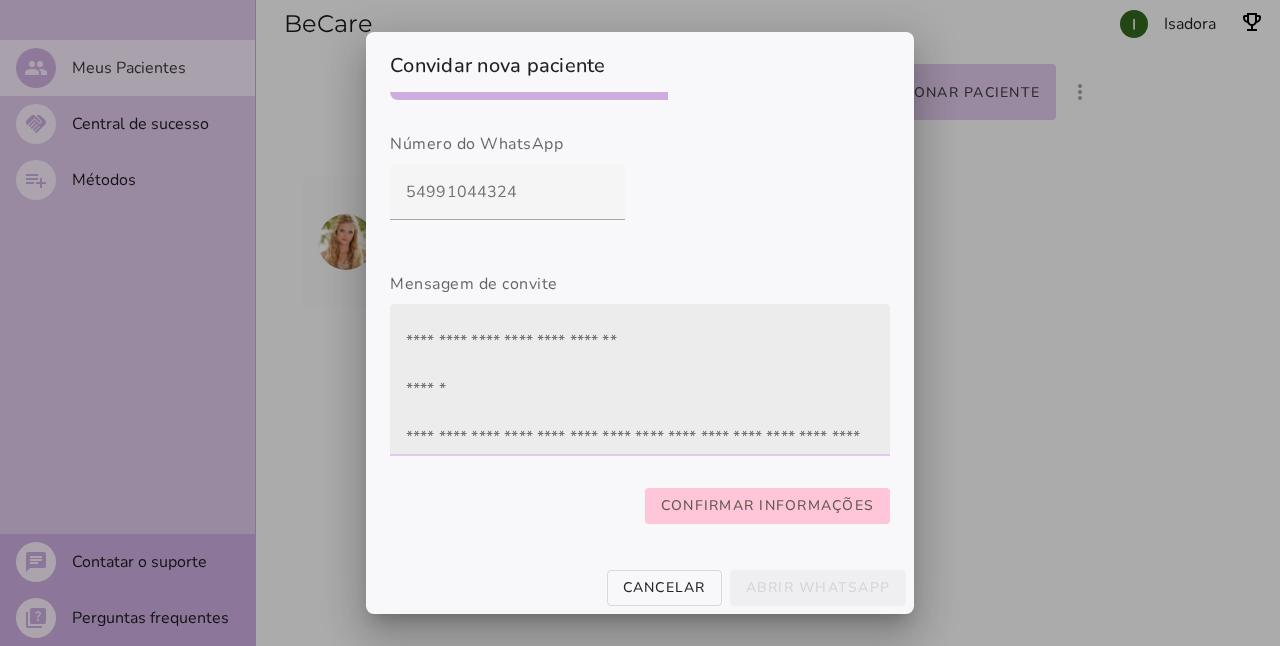 scroll, scrollTop: 72, scrollLeft: 0, axis: vertical 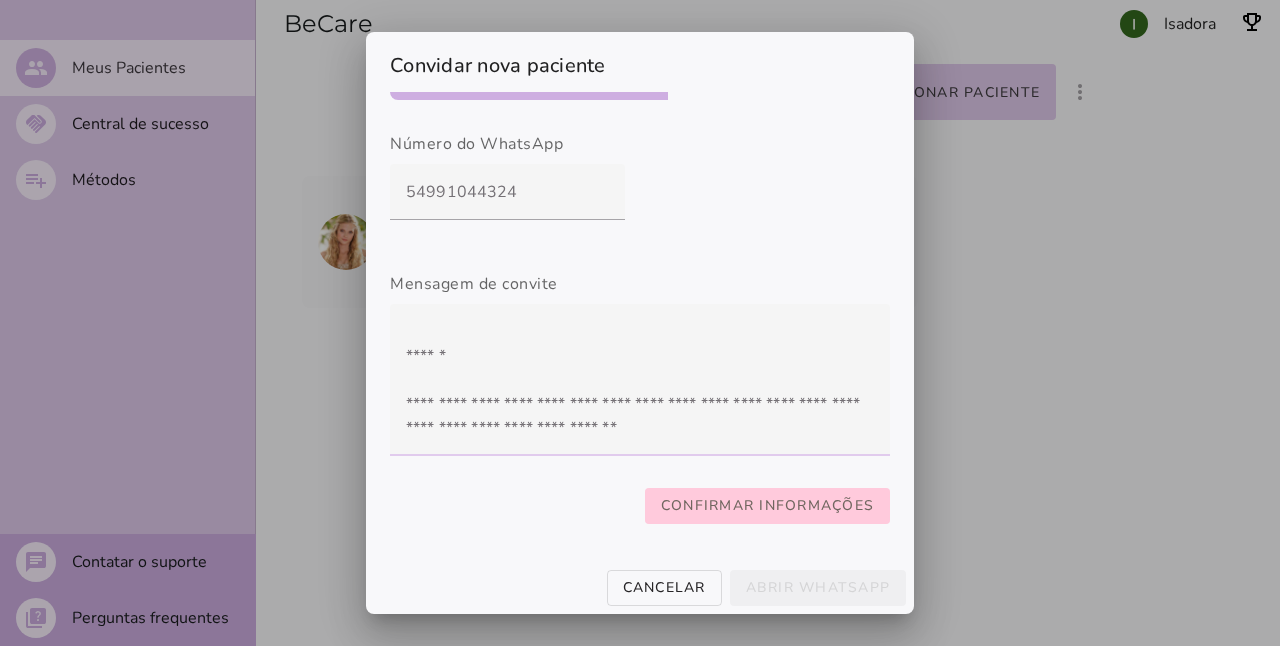 type on "**********" 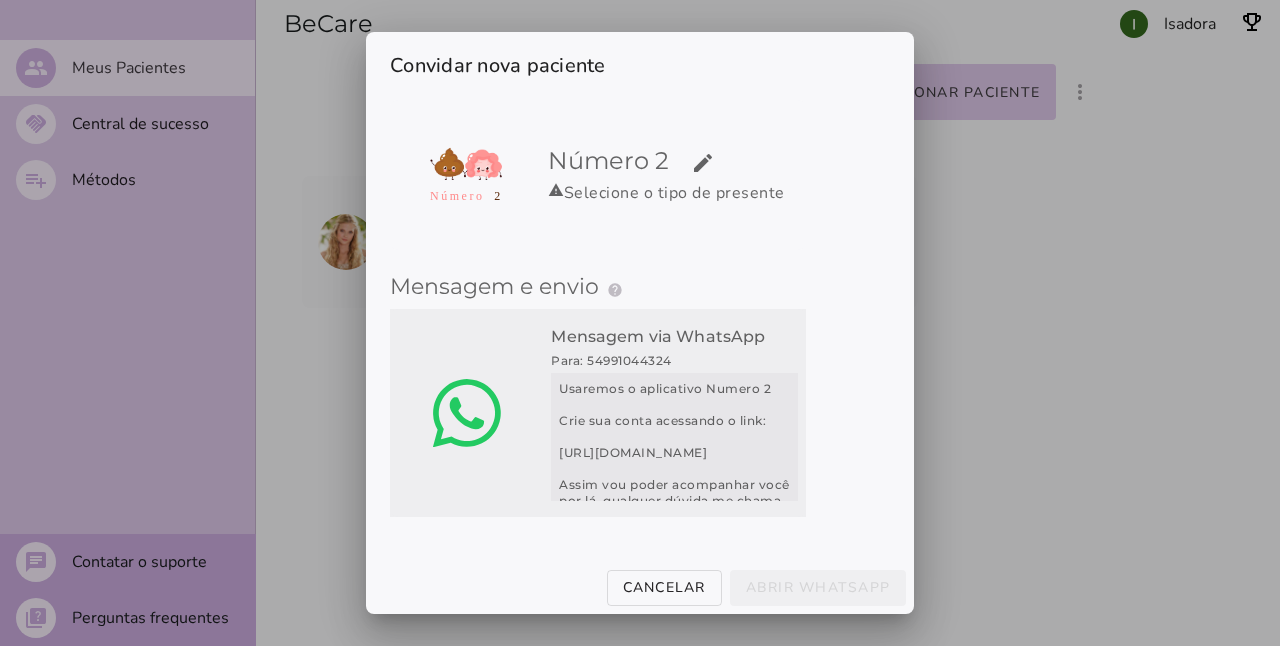 scroll, scrollTop: 59, scrollLeft: 0, axis: vertical 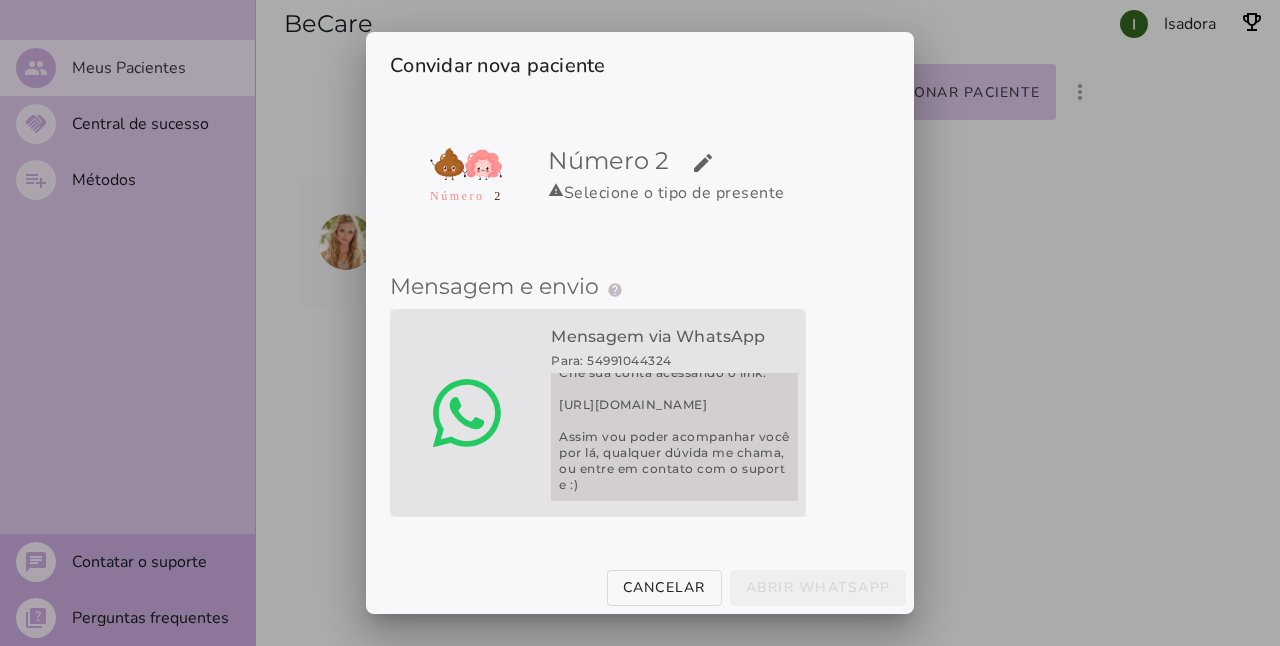 click on "Mensagem via WhatsApp" at bounding box center [674, 337] 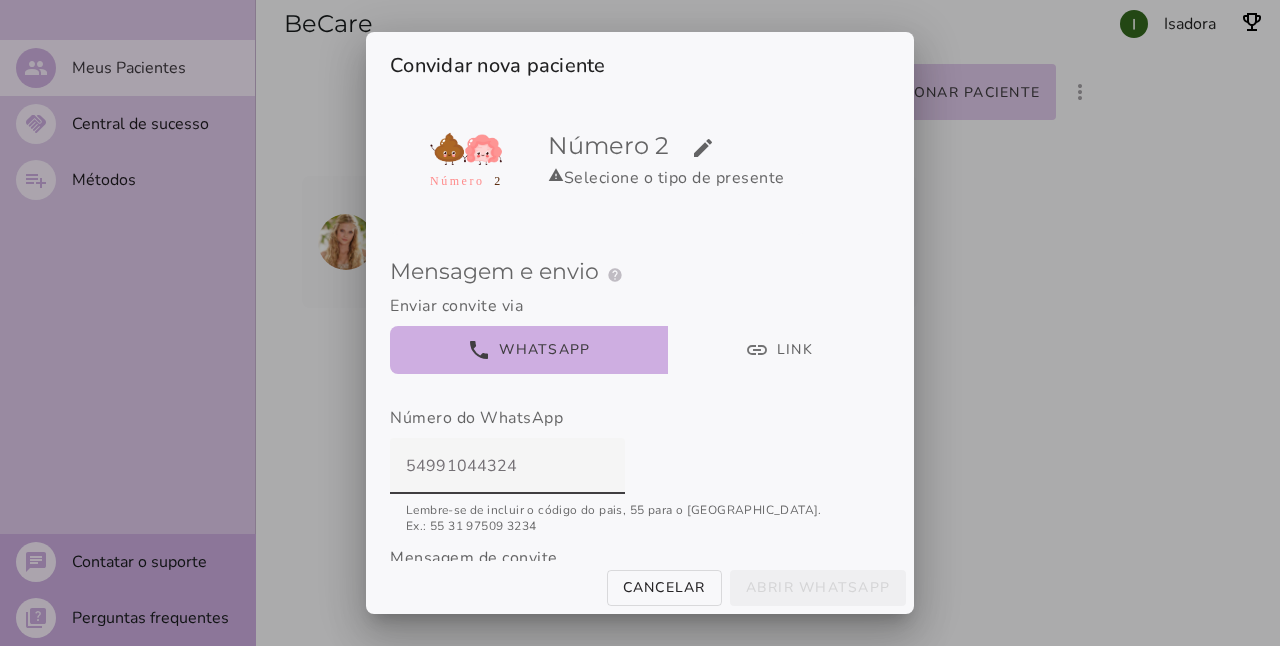 scroll, scrollTop: 349, scrollLeft: 0, axis: vertical 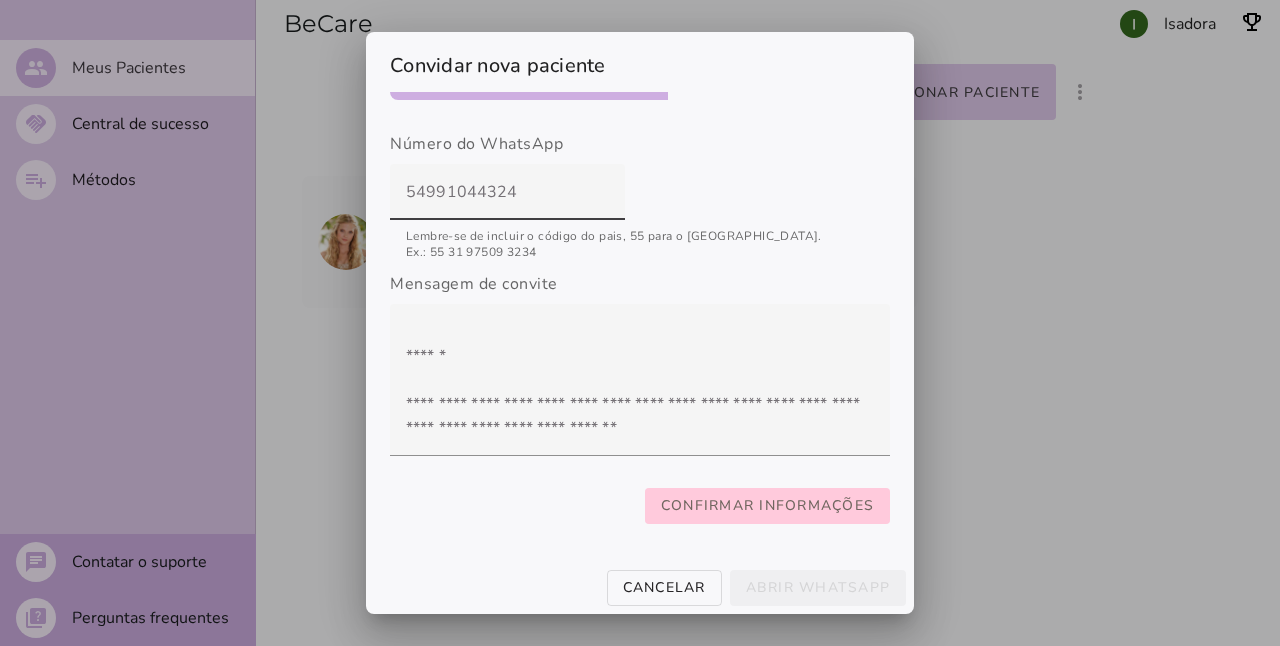 click on "Confirmar informações" at bounding box center [0, 0] 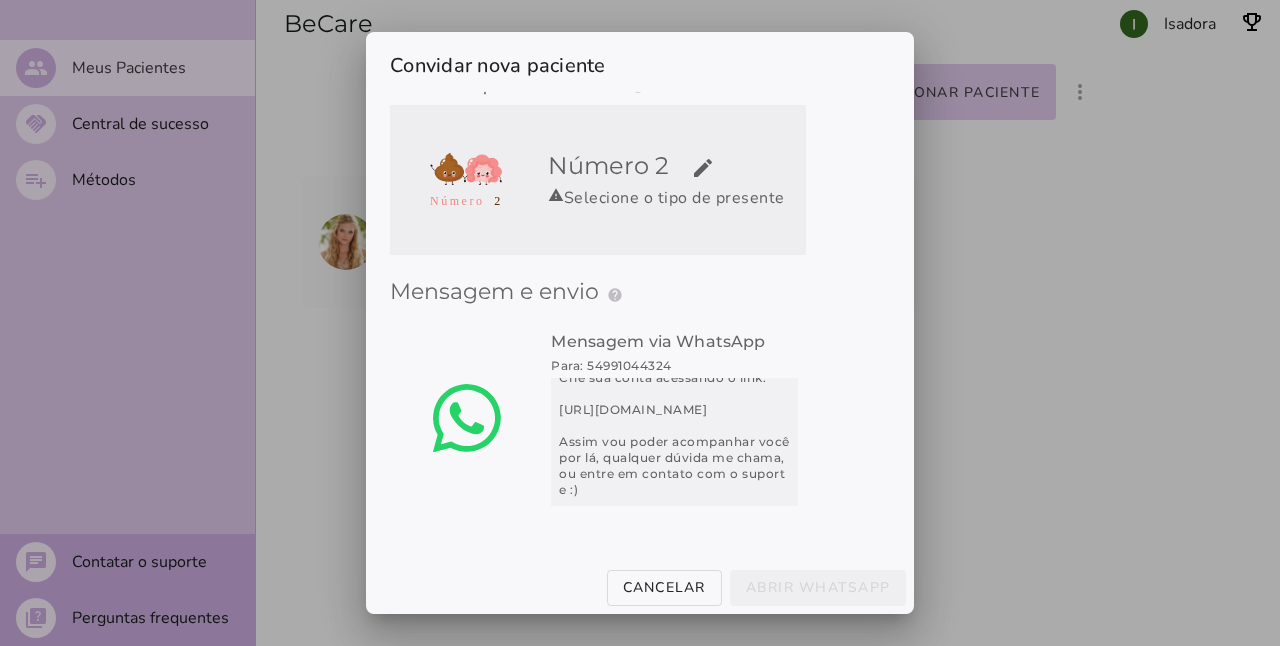 scroll, scrollTop: 58, scrollLeft: 0, axis: vertical 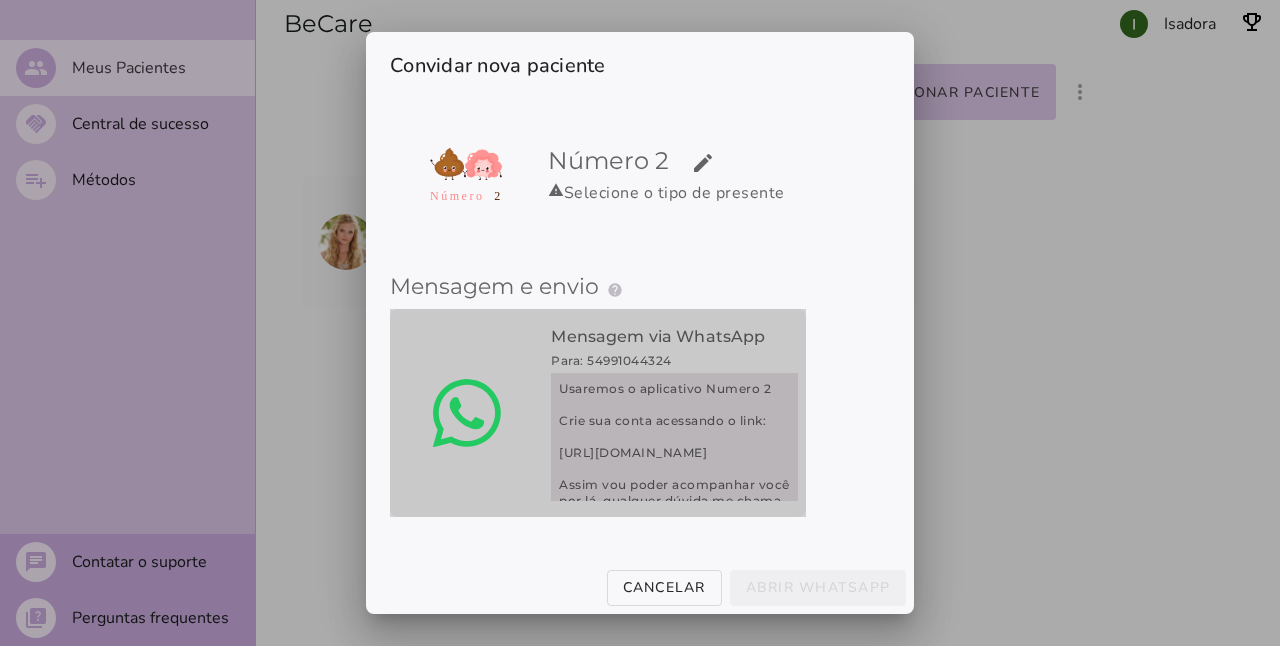 click 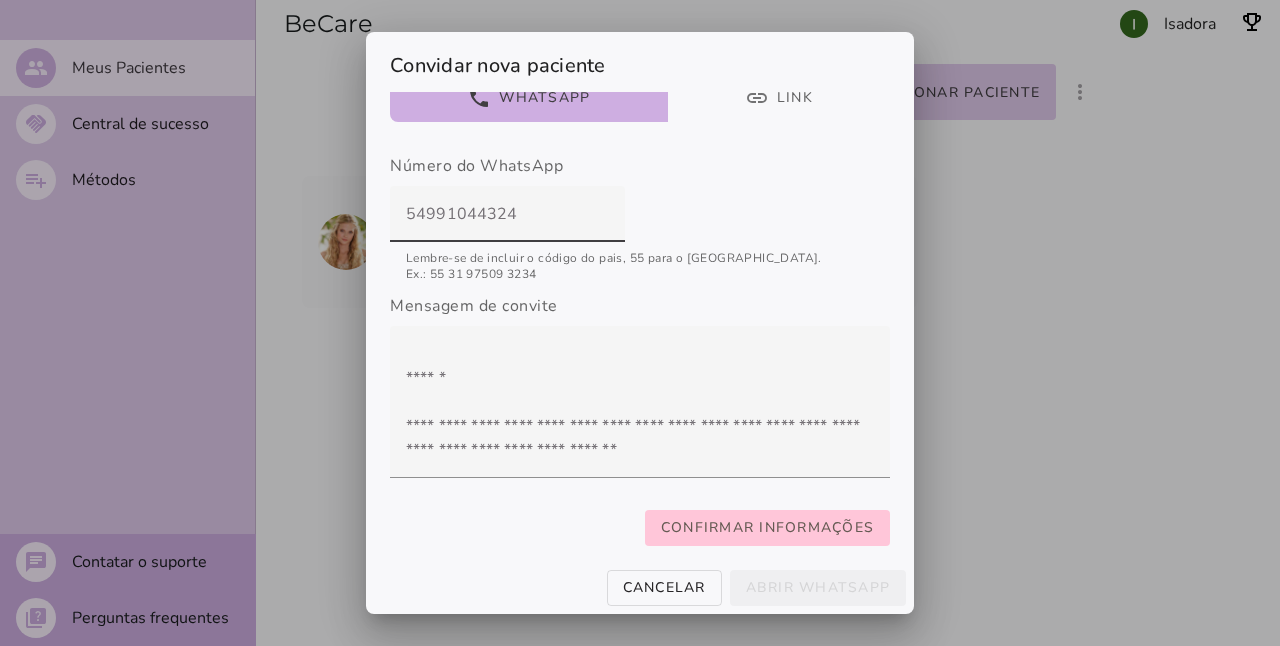 scroll, scrollTop: 349, scrollLeft: 0, axis: vertical 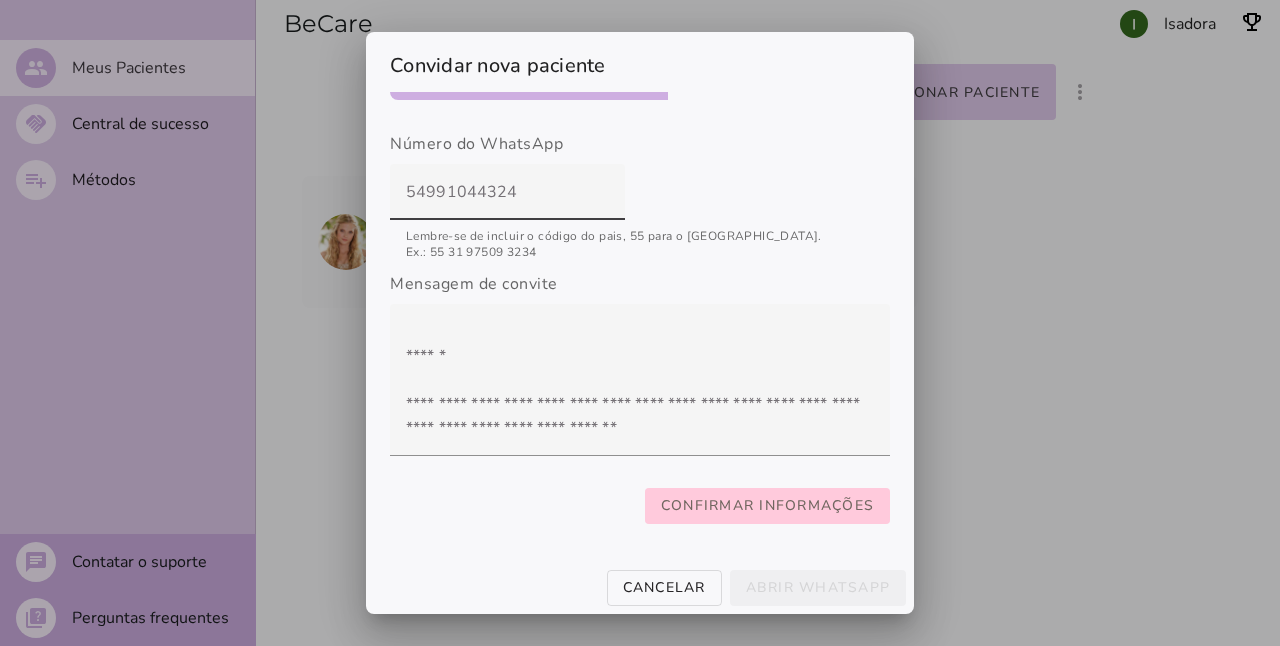 click on "Confirmar informações" at bounding box center (0, 0) 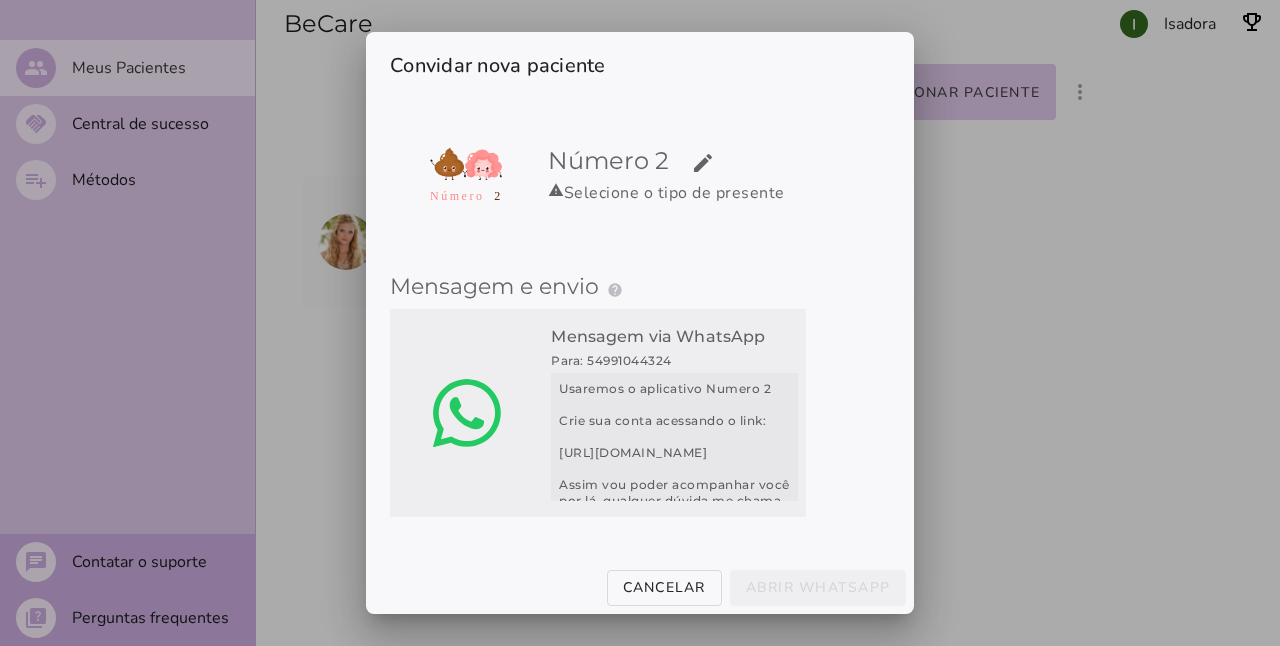 scroll, scrollTop: 59, scrollLeft: 0, axis: vertical 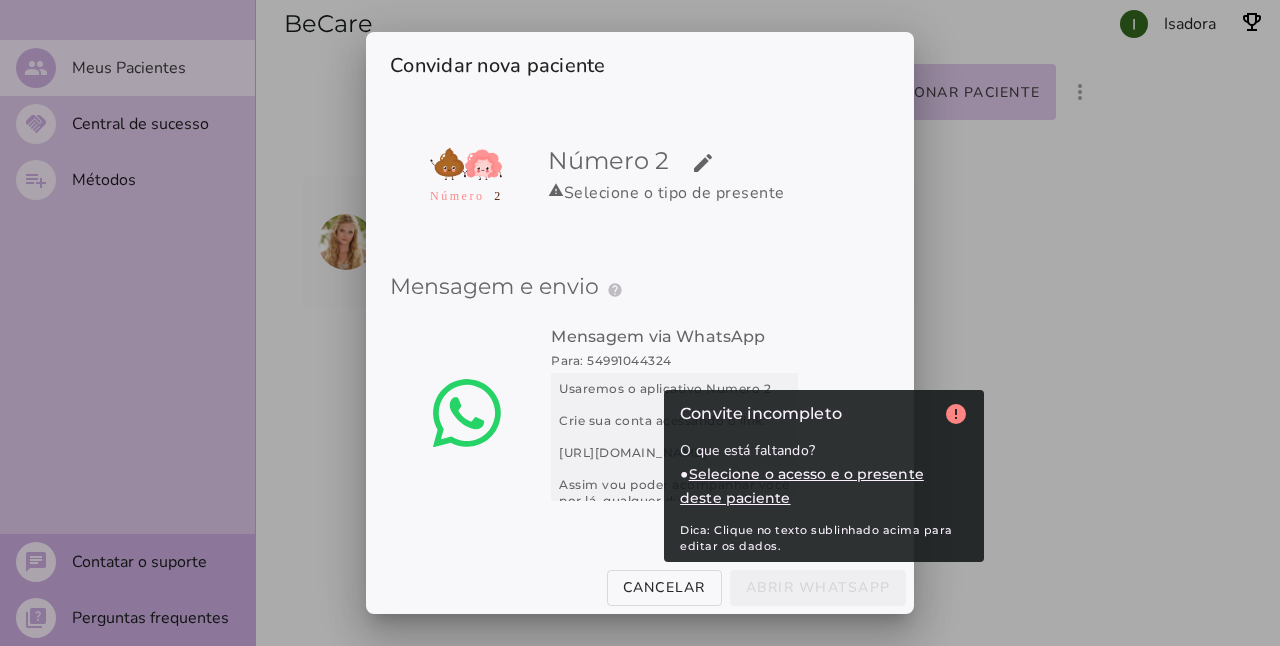 click on "Abrir WhatsApp" at bounding box center [818, 588] 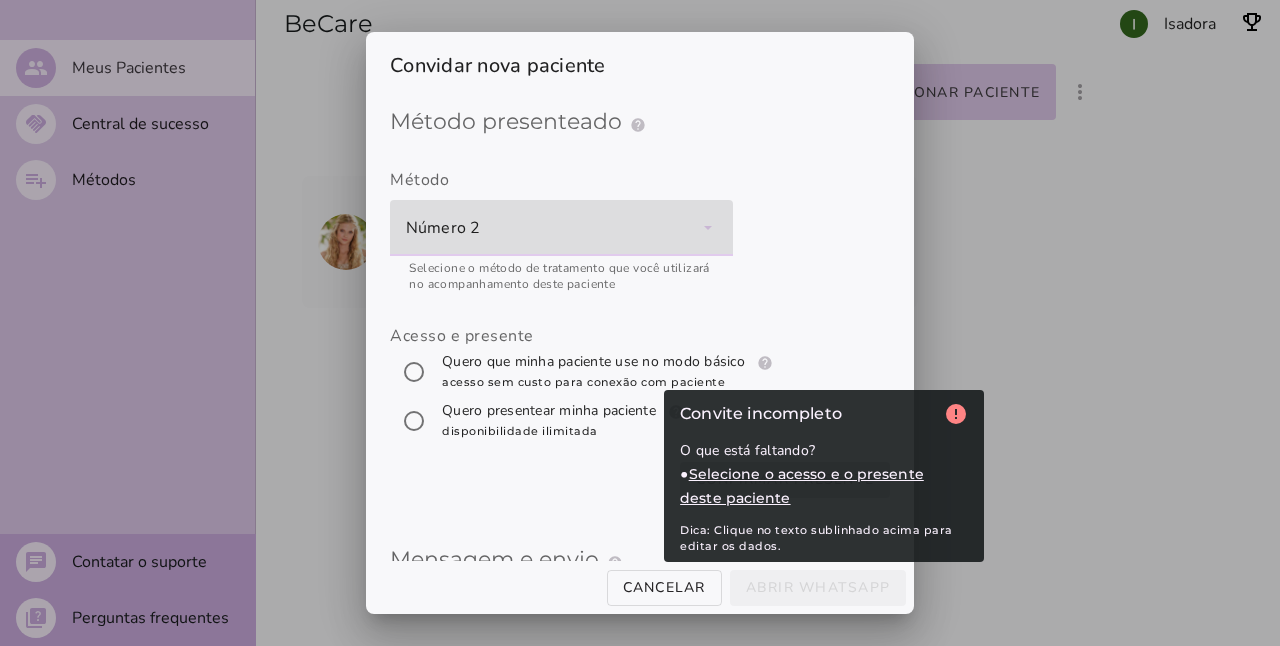 click on "Selecione o acesso e o presente deste paciente" 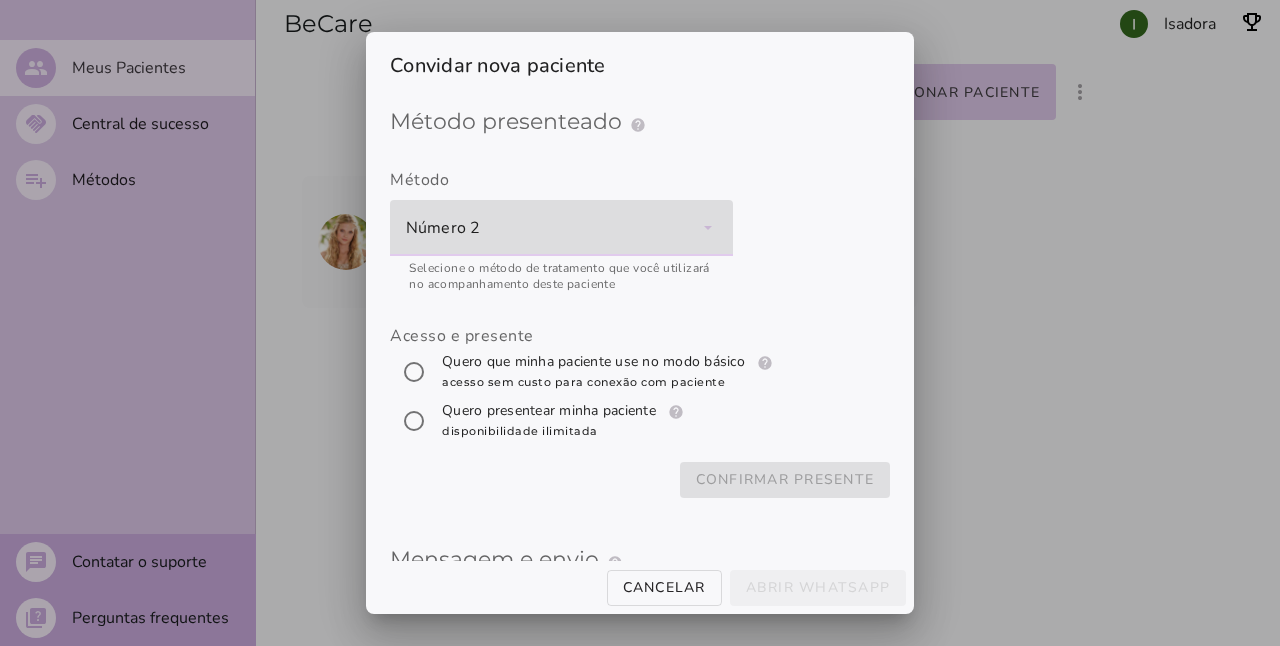 click on "Quero que minha paciente use no modo básico
help
Modo básico
Registros e diários:
Sua paciente poderá acessar os materiais (receitas, seu plano) e os
diários do método  Número 2  de forma gratuita e
sem limites.
Acesso estendido ao modo completo:
Sua paciente, ao aceitar o convite, também desfrutará de 14 dias do
Número 2  completo e sem custo — é o dobro do
período gratuito padrão. Após este período o método retornará ao modo
básico.
Por que não limitamos o número de presentes?
Simples: na BeCare, nós vemos o acompanhamento profissional como um
diferencial que amplifica os benefícios. Confiamos em você
[PERSON_NAME]" at bounding box center (609, 372) 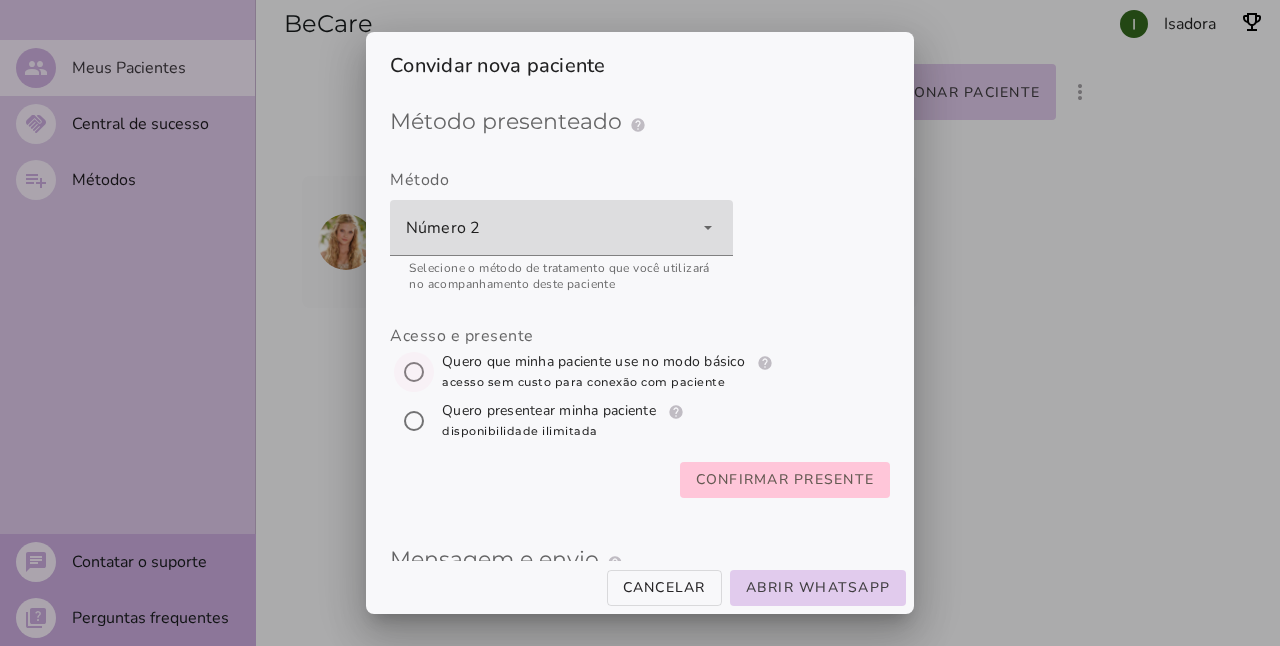 scroll, scrollTop: 288, scrollLeft: 0, axis: vertical 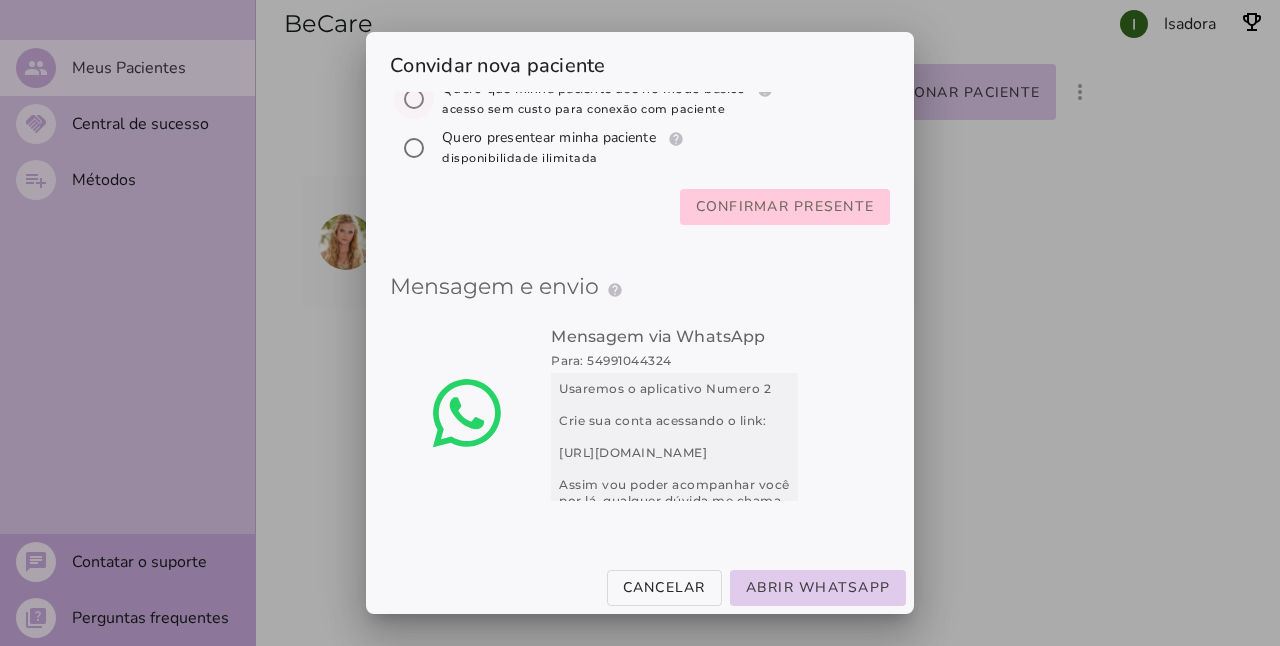 click on "Confirmar presente" at bounding box center [0, 0] 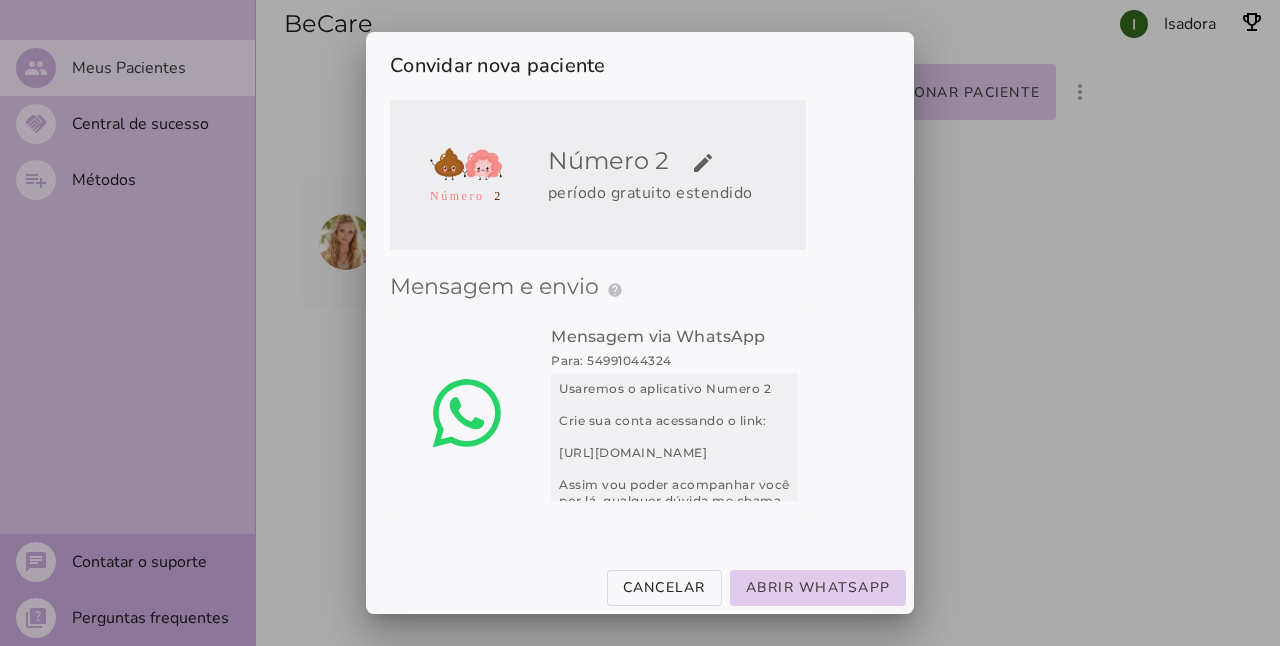 scroll, scrollTop: 58, scrollLeft: 0, axis: vertical 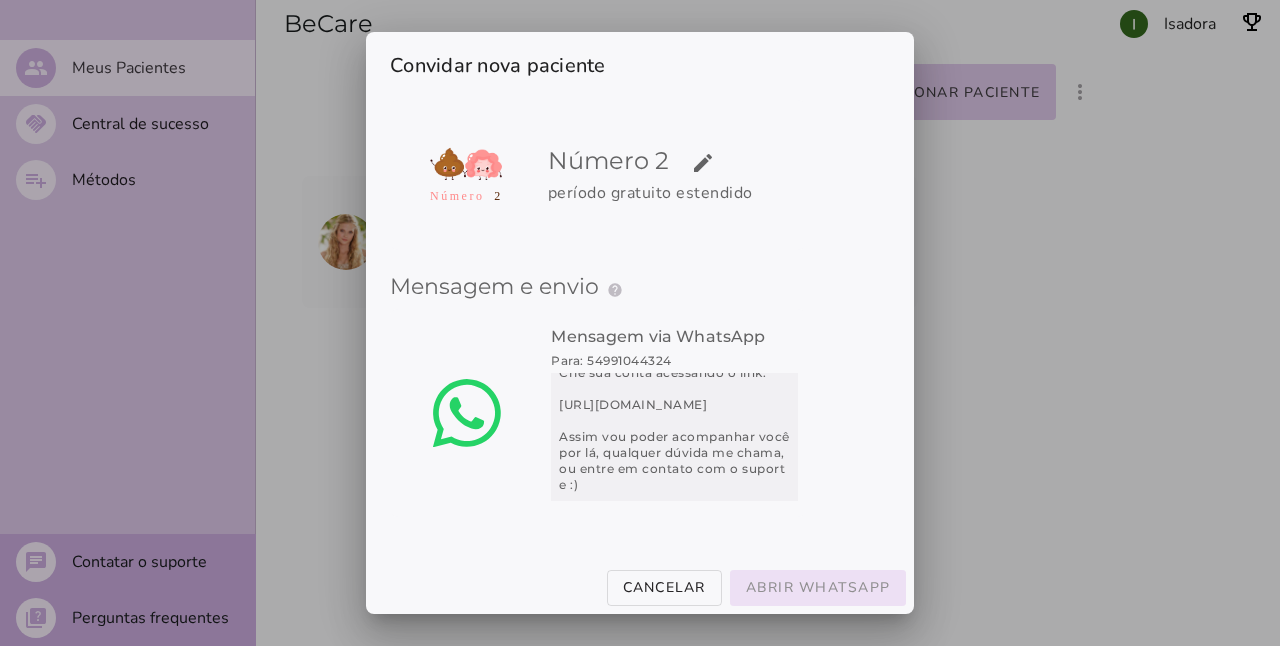 click on "Abrir WhatsApp" at bounding box center [0, 0] 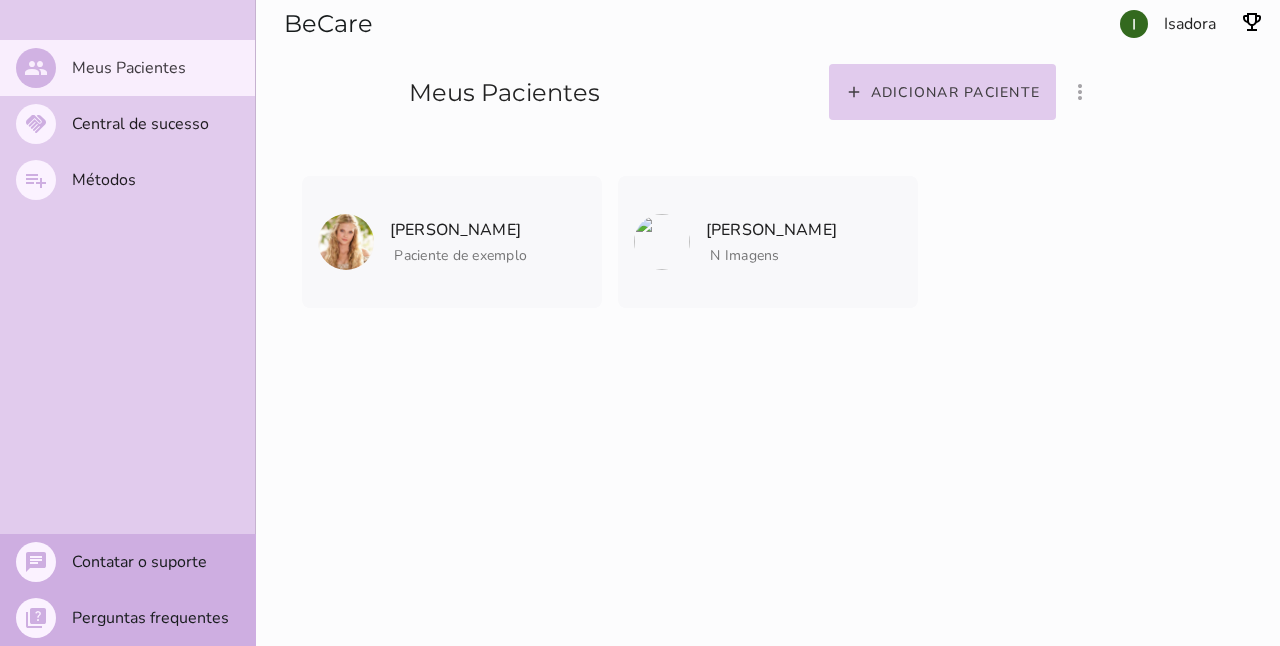 click on "Adicionar paciente" at bounding box center [0, 0] 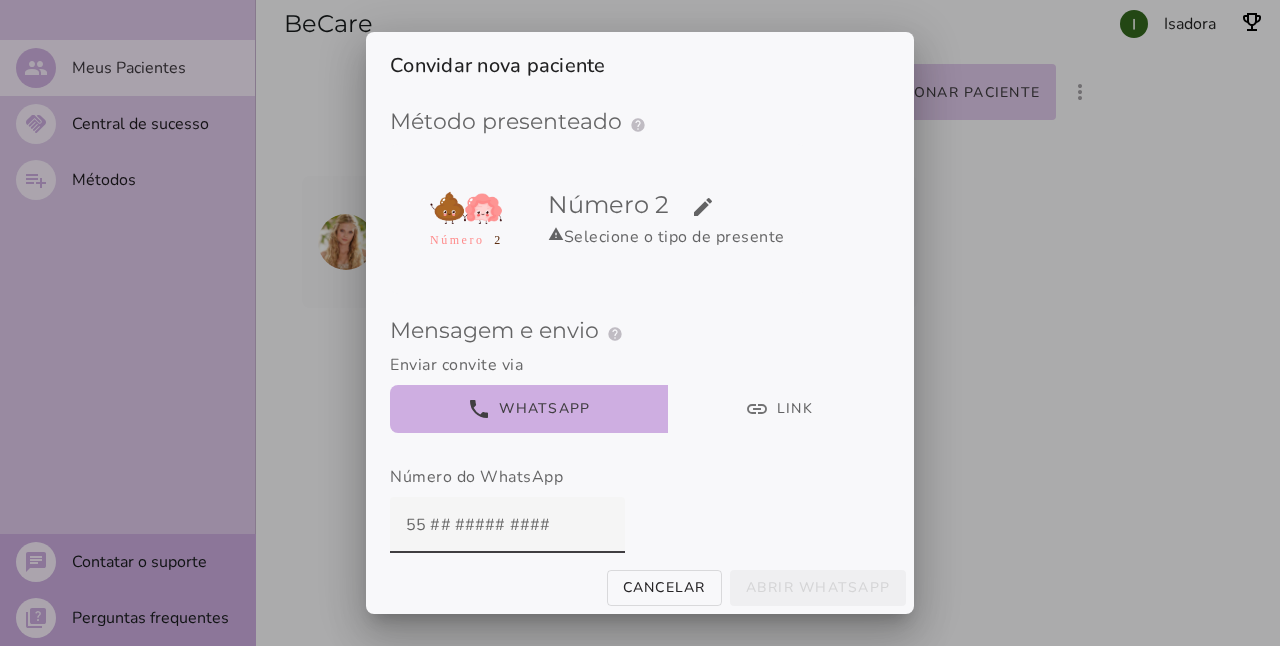 scroll, scrollTop: 10, scrollLeft: 0, axis: vertical 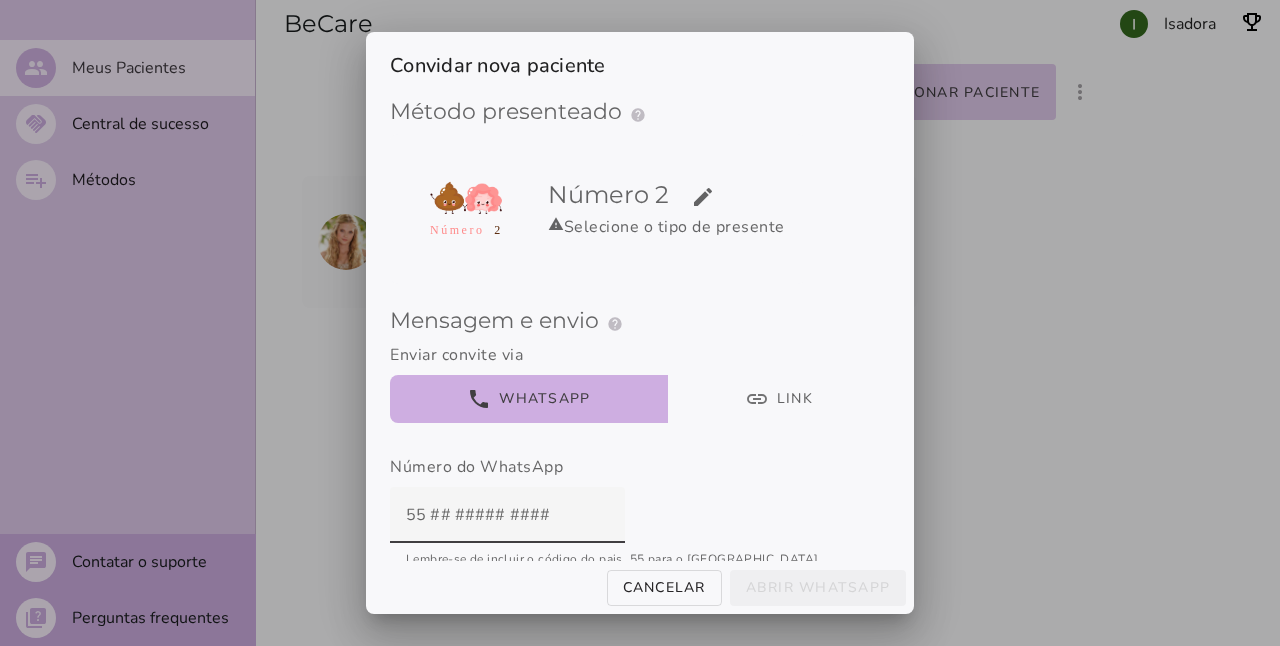 click on "Enviar convite via" at bounding box center (640, 383) 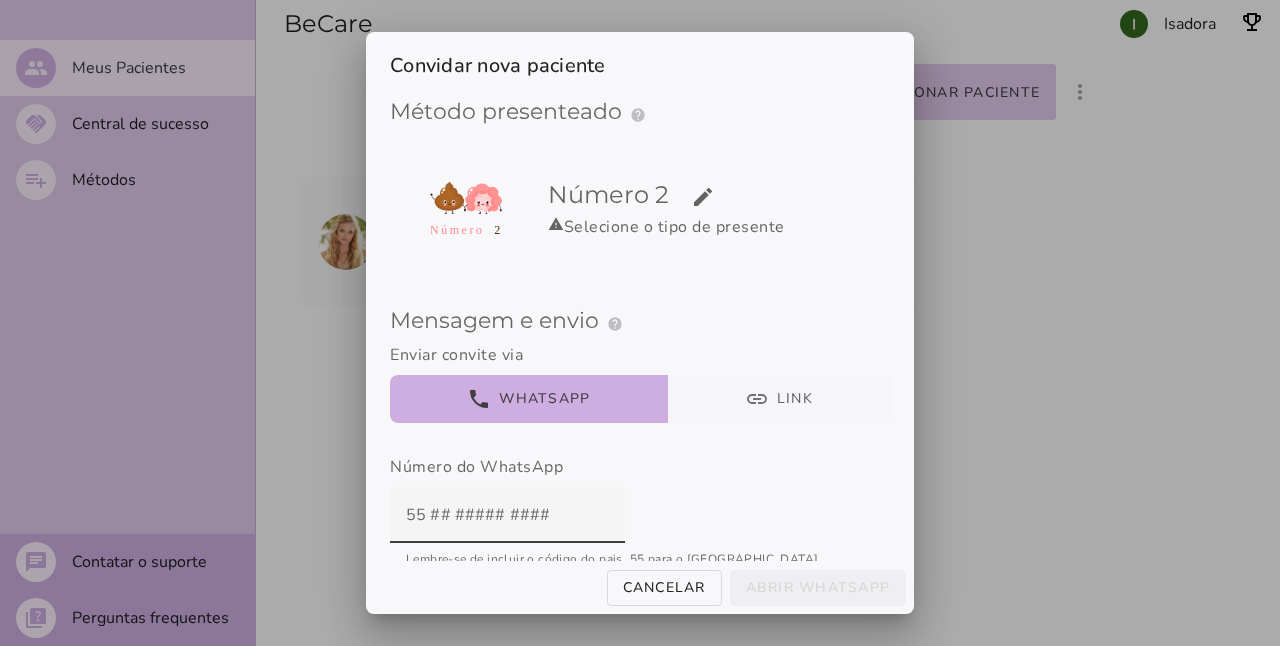click on "link
Link" at bounding box center [779, 399] 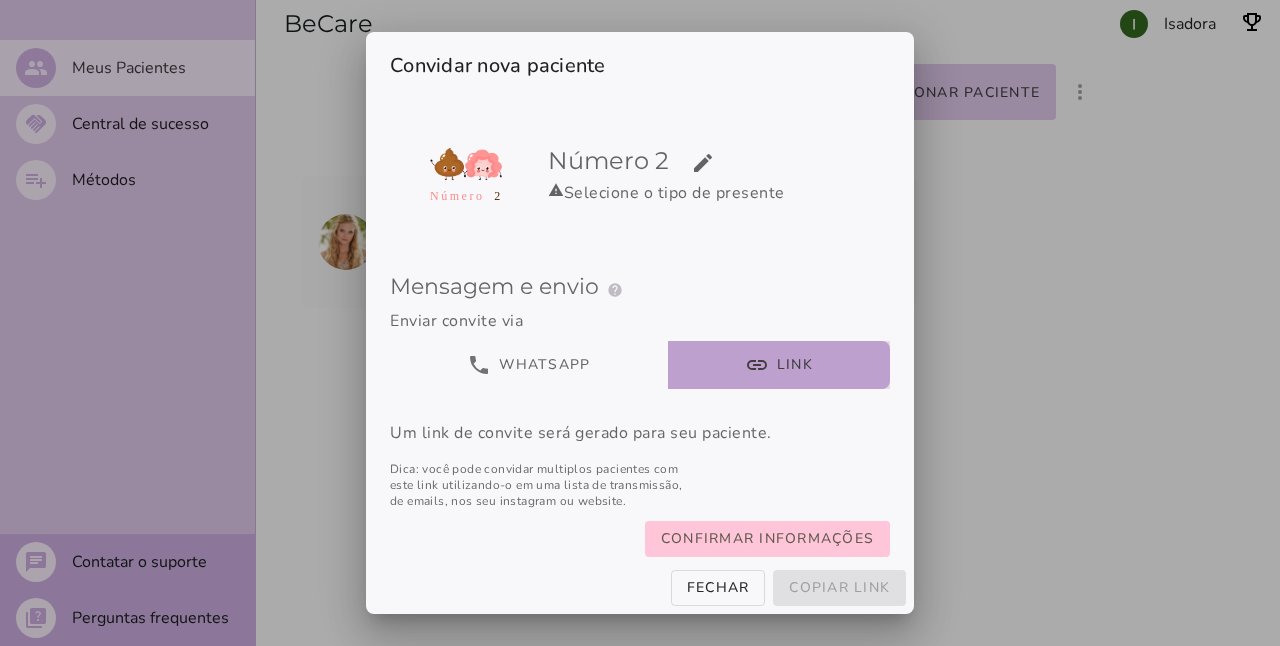 scroll, scrollTop: 0, scrollLeft: 0, axis: both 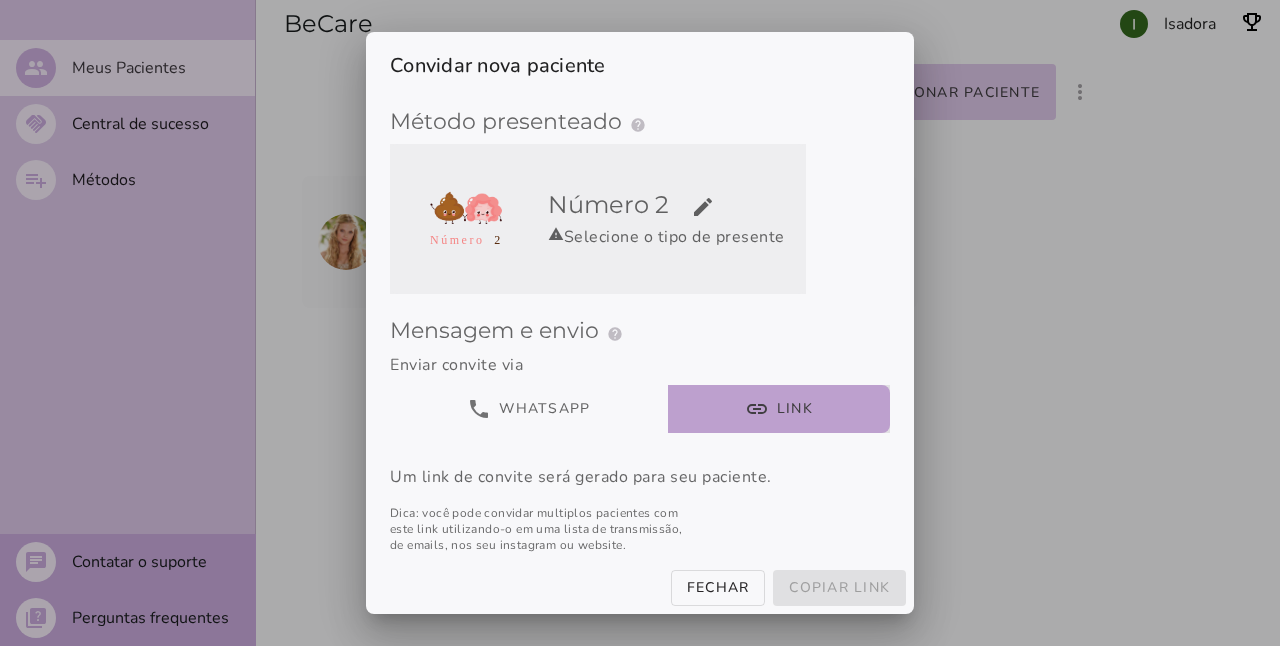 click on "Número 2
edit" at bounding box center (673, 205) 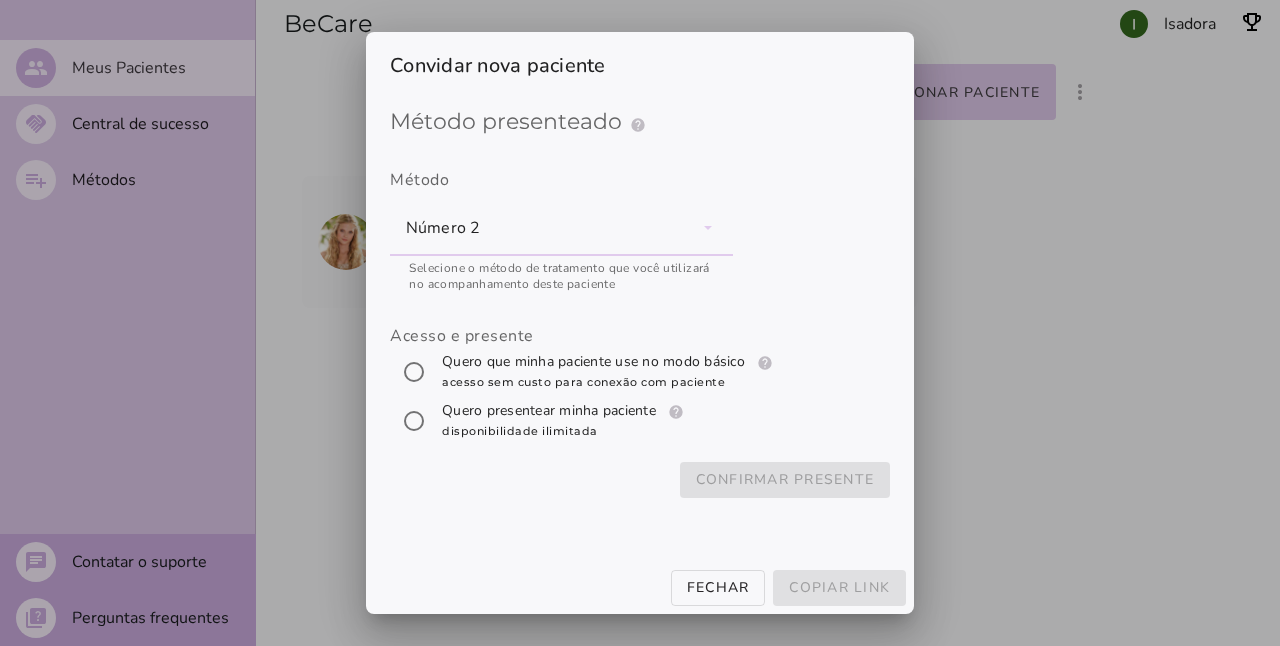 click on "Quero que minha paciente use no modo básico
help
Modo básico
Registros e diários:
Sua paciente poderá acessar os materiais (receitas, seu plano) e os
diários do método  Número 2  de forma gratuita e
sem limites.
Acesso estendido ao modo completo:
Sua paciente, ao aceitar o convite, também desfrutará de 14 dias do
Número 2  completo e sem custo — é o dobro do
período gratuito padrão. Após este período o método retornará ao modo
básico.
Por que não limitamos o número de presentes?
Simples: na BeCare, nós vemos o acompanhamento profissional como um
diferencial que amplifica os benefícios. Confiamos em você
[PERSON_NAME]" at bounding box center (609, 372) 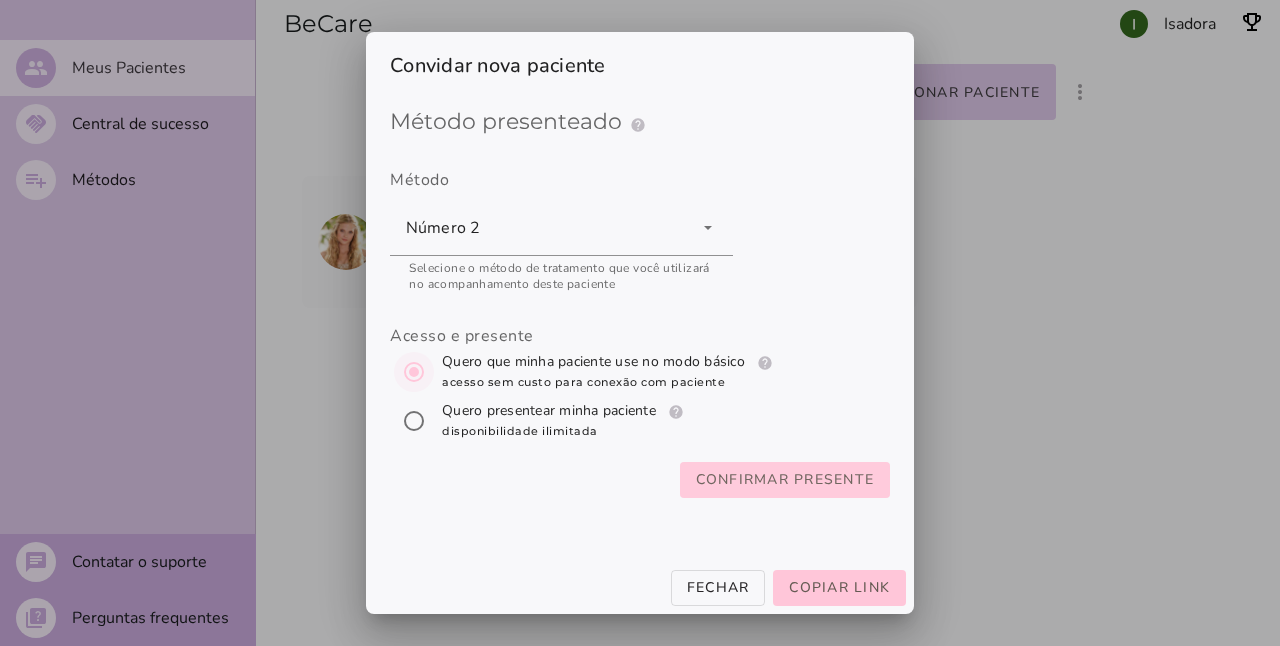 click on "Confirmar presente" at bounding box center [785, 480] 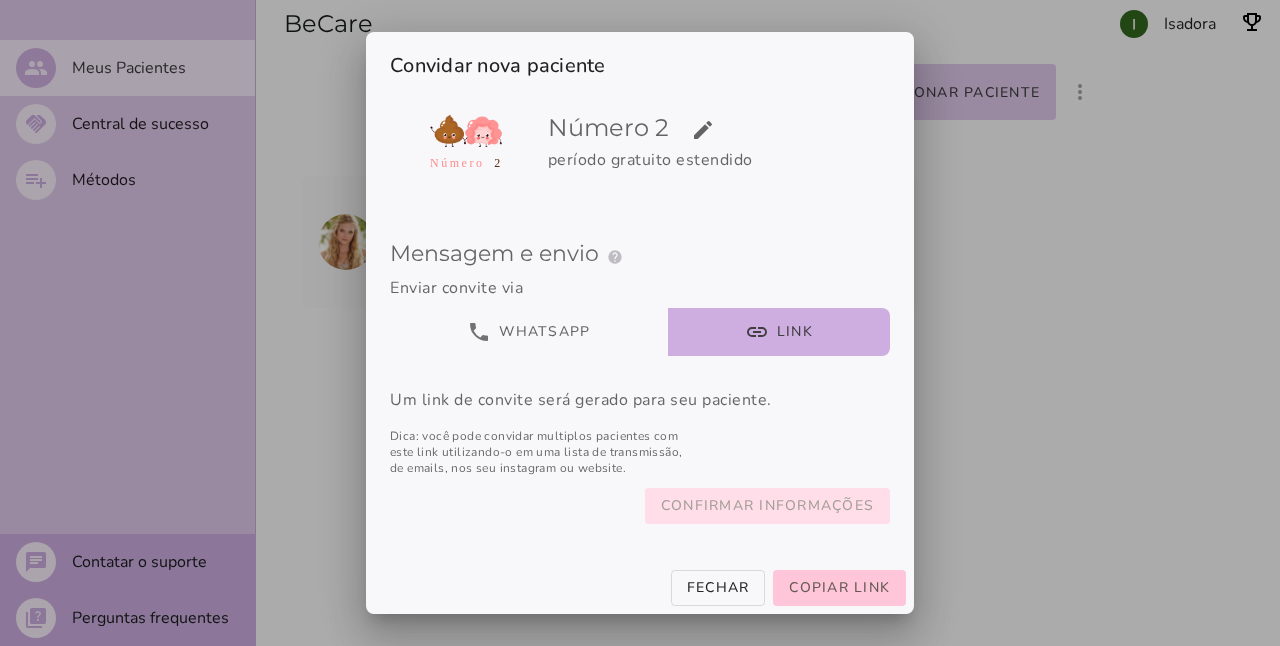 click on "Confirmar informações" at bounding box center [0, 0] 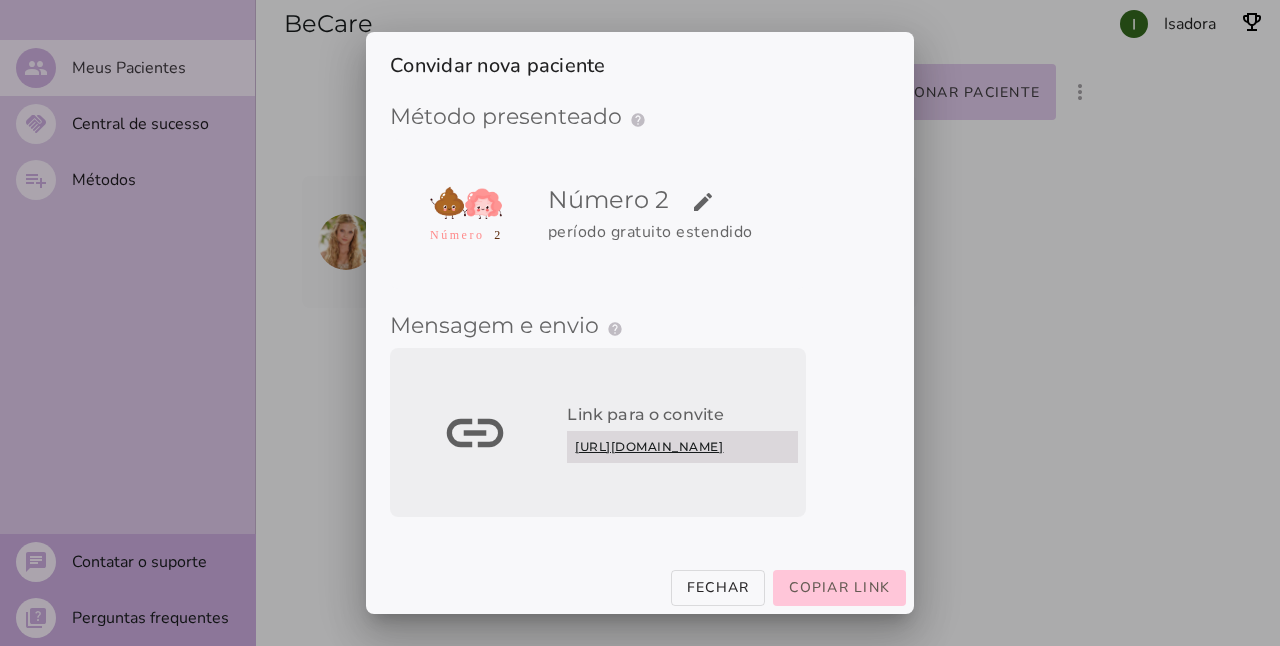 scroll, scrollTop: 20, scrollLeft: 0, axis: vertical 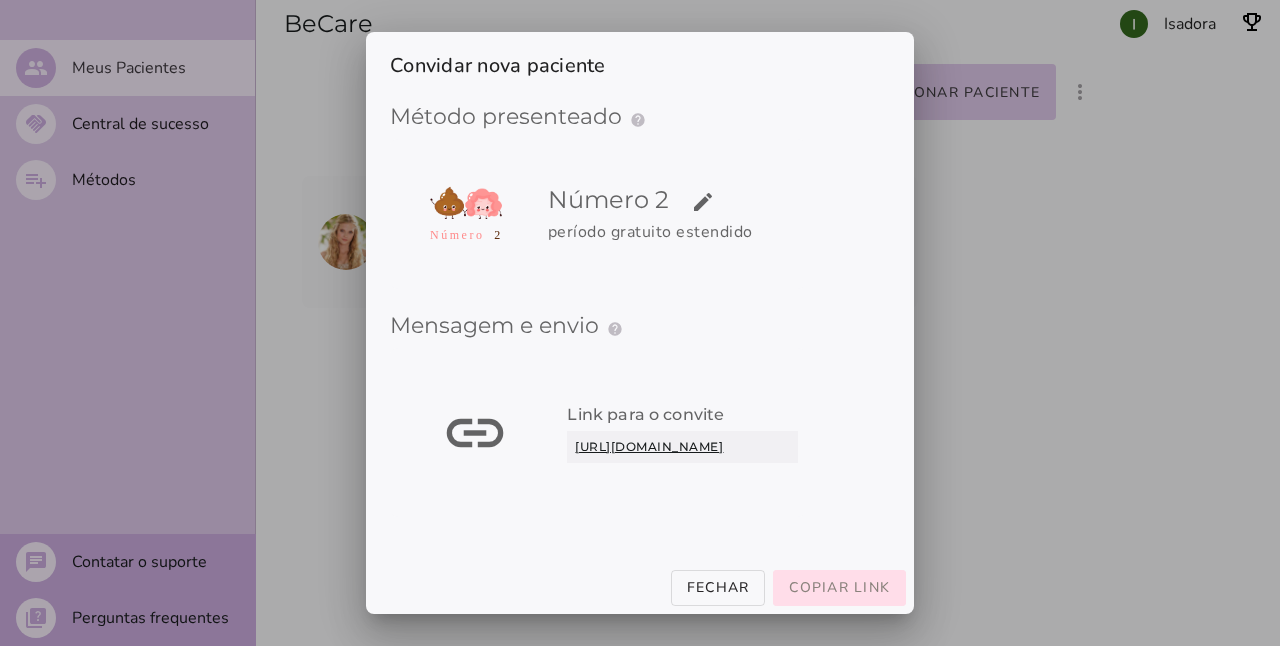 click on "Copiar link" at bounding box center [839, 587] 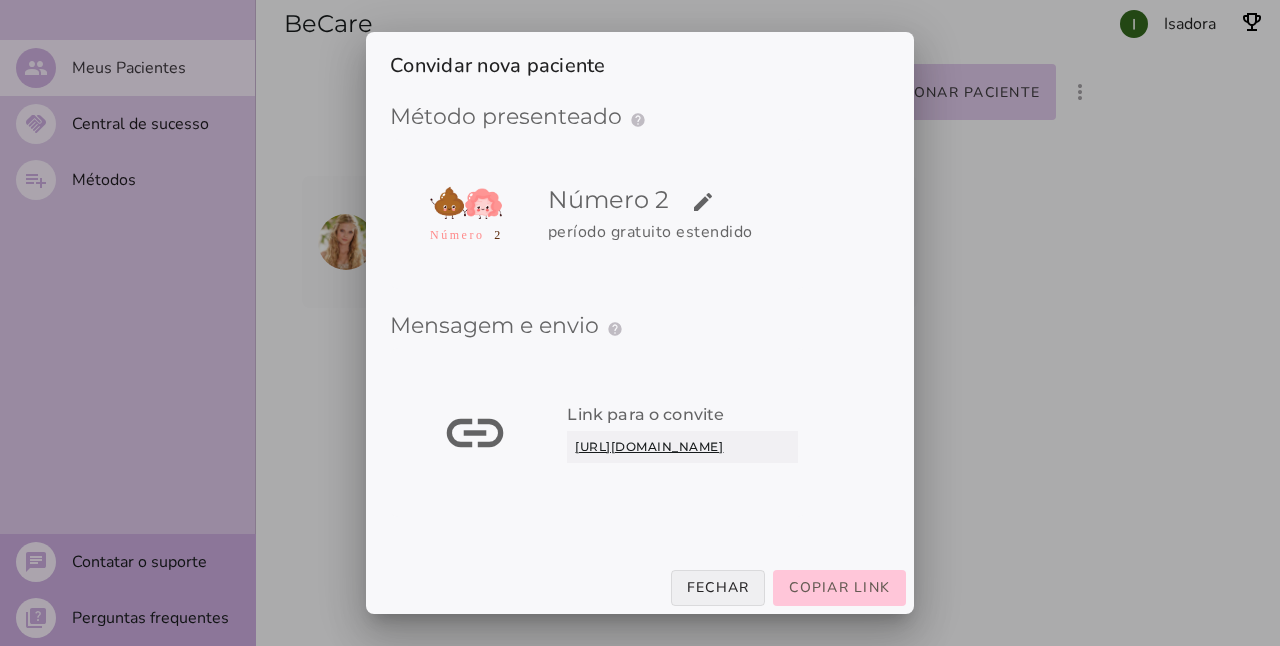 click on "Fechar" at bounding box center [0, 0] 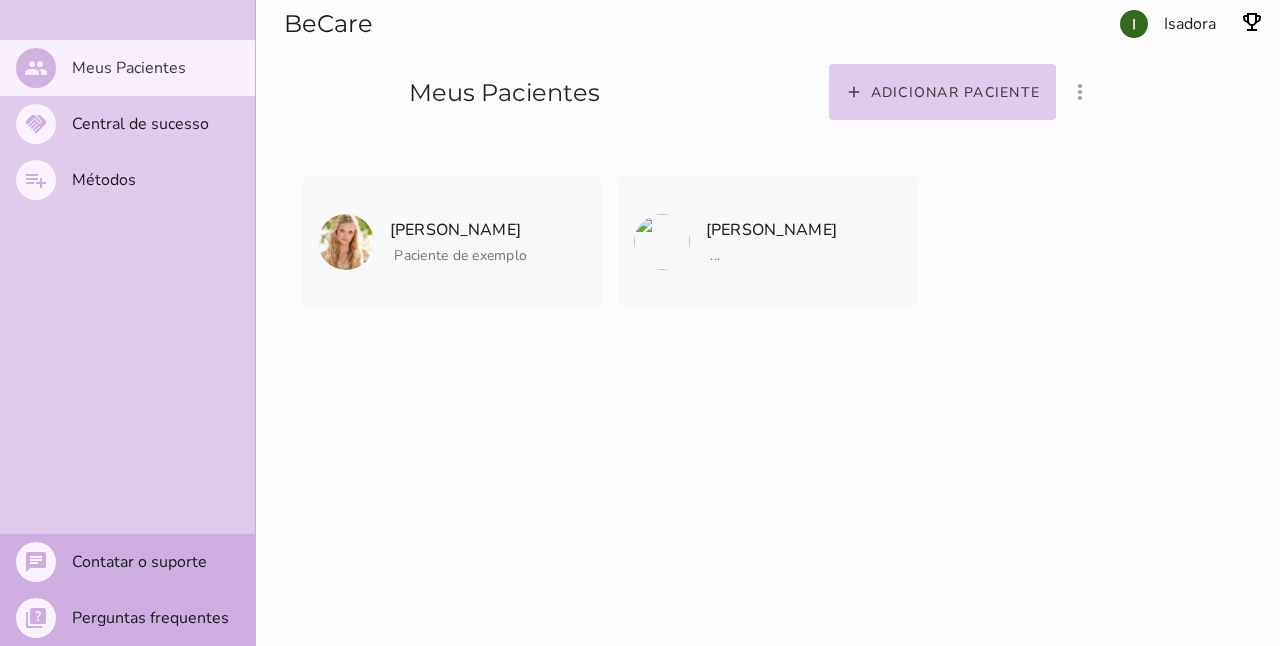click on "BeCare
Adicionar paciente
filter_list_ off
Mostrar pacientes convidados e arquivados
Isadora
Meus Pacientes
[PERSON_NAME]
Paciente de exemplo
[PERSON_NAME]
Paciente de exemplo" at bounding box center [768, 323] 